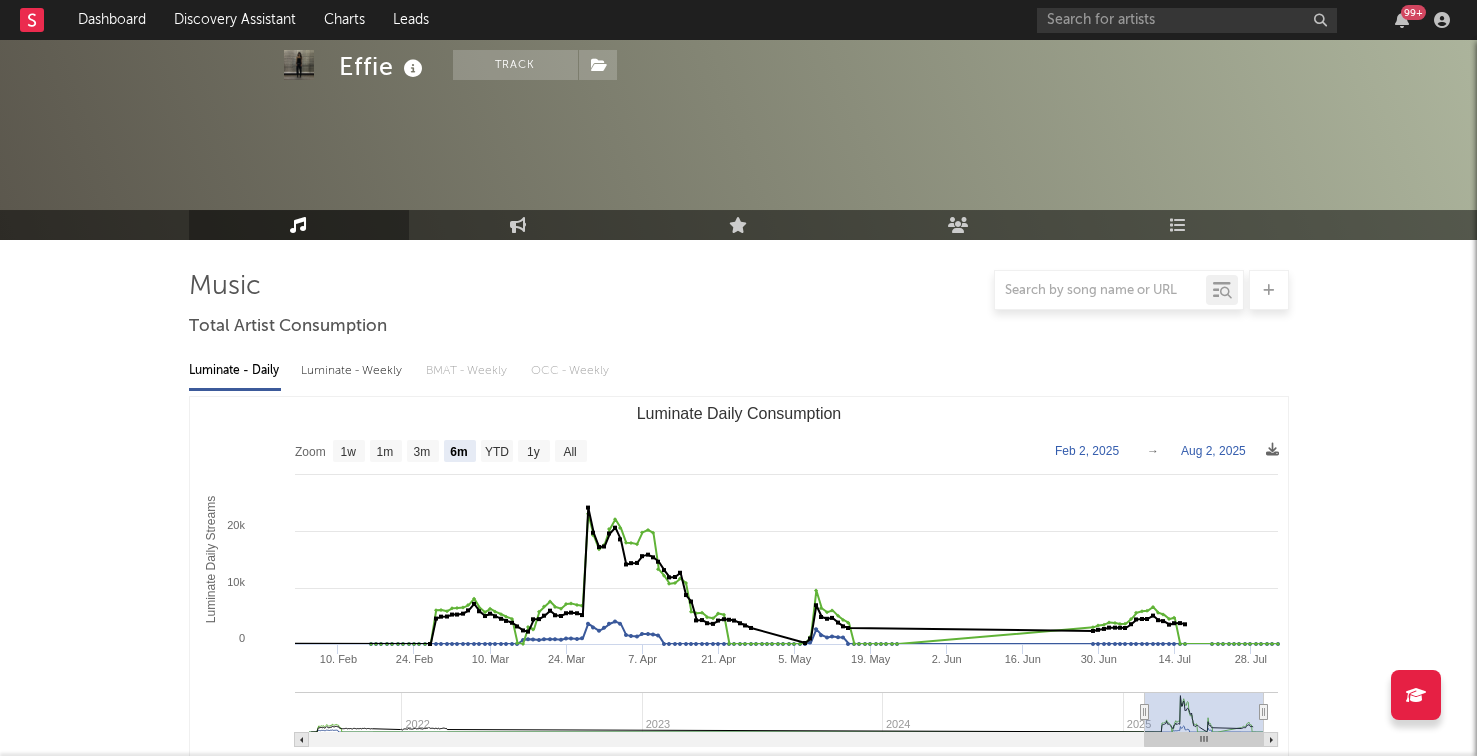 select on "6m" 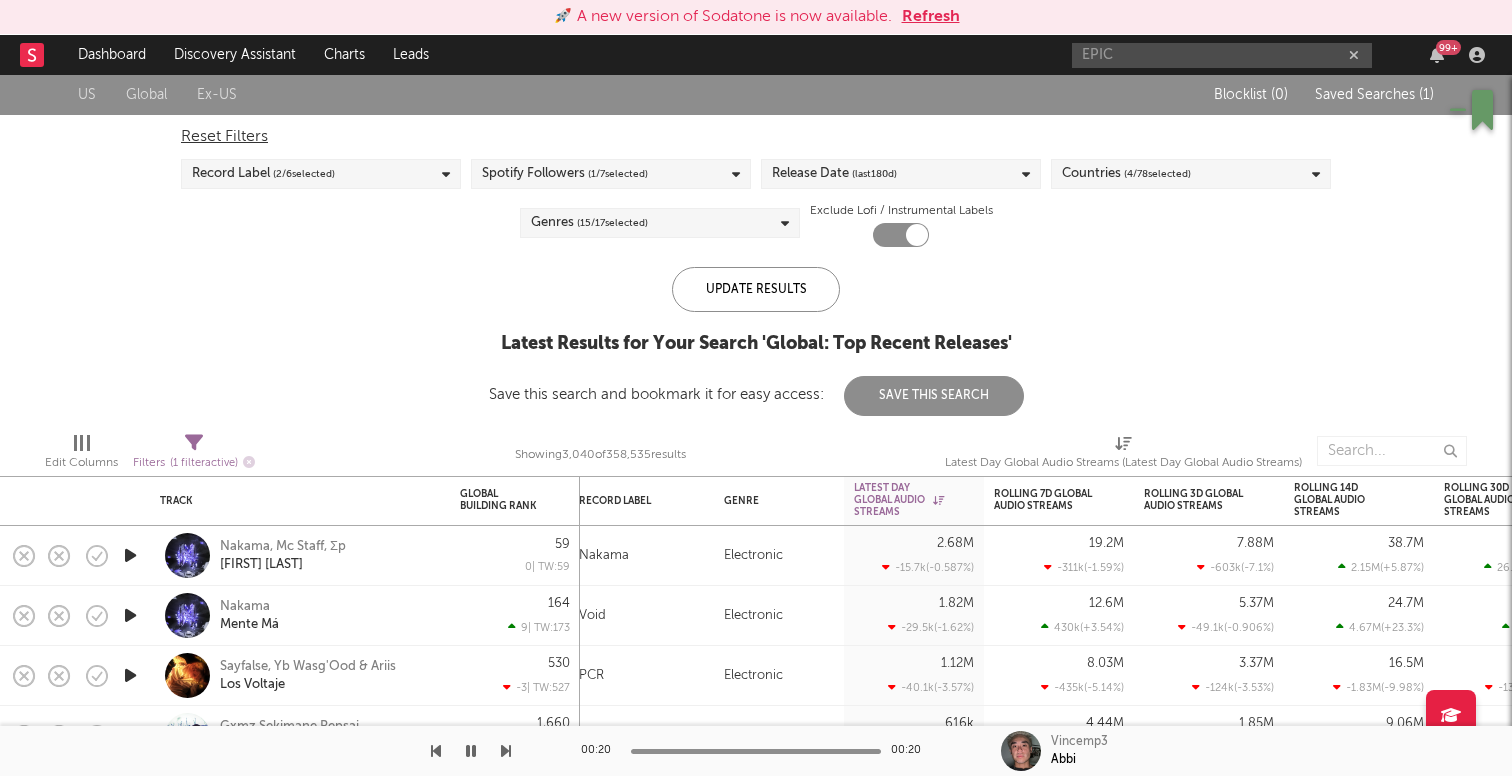scroll, scrollTop: 0, scrollLeft: 0, axis: both 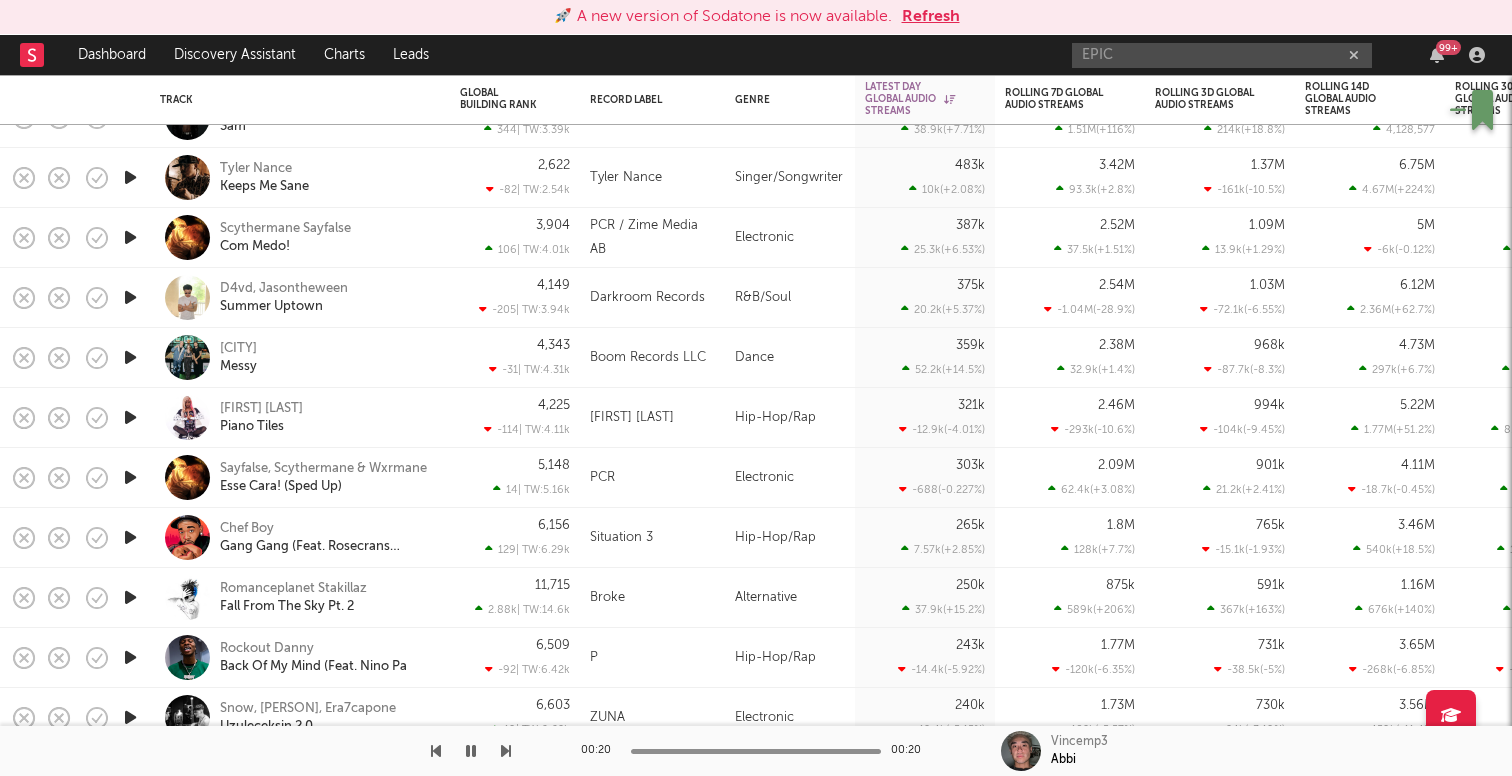 click at bounding box center (130, 538) 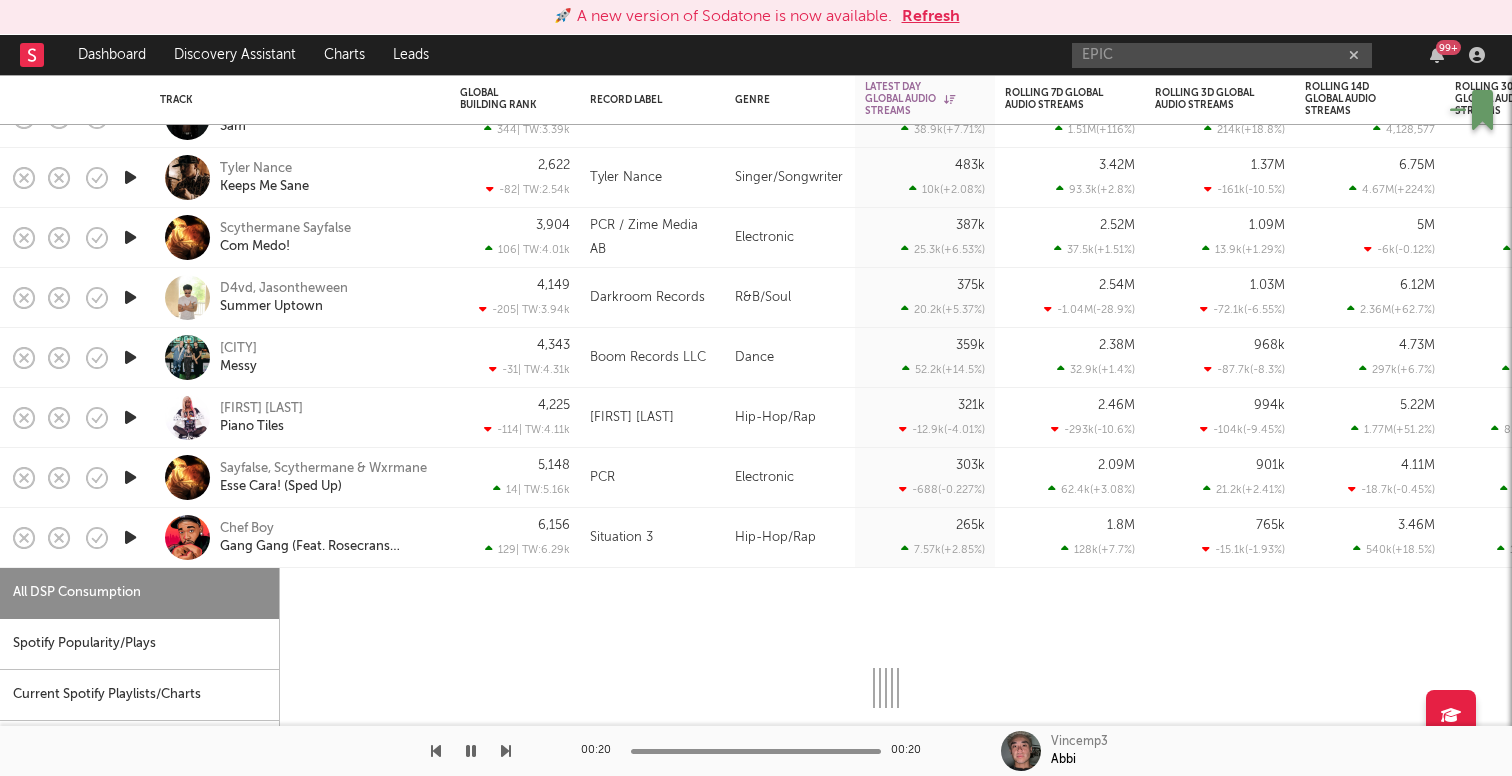click at bounding box center [130, 537] 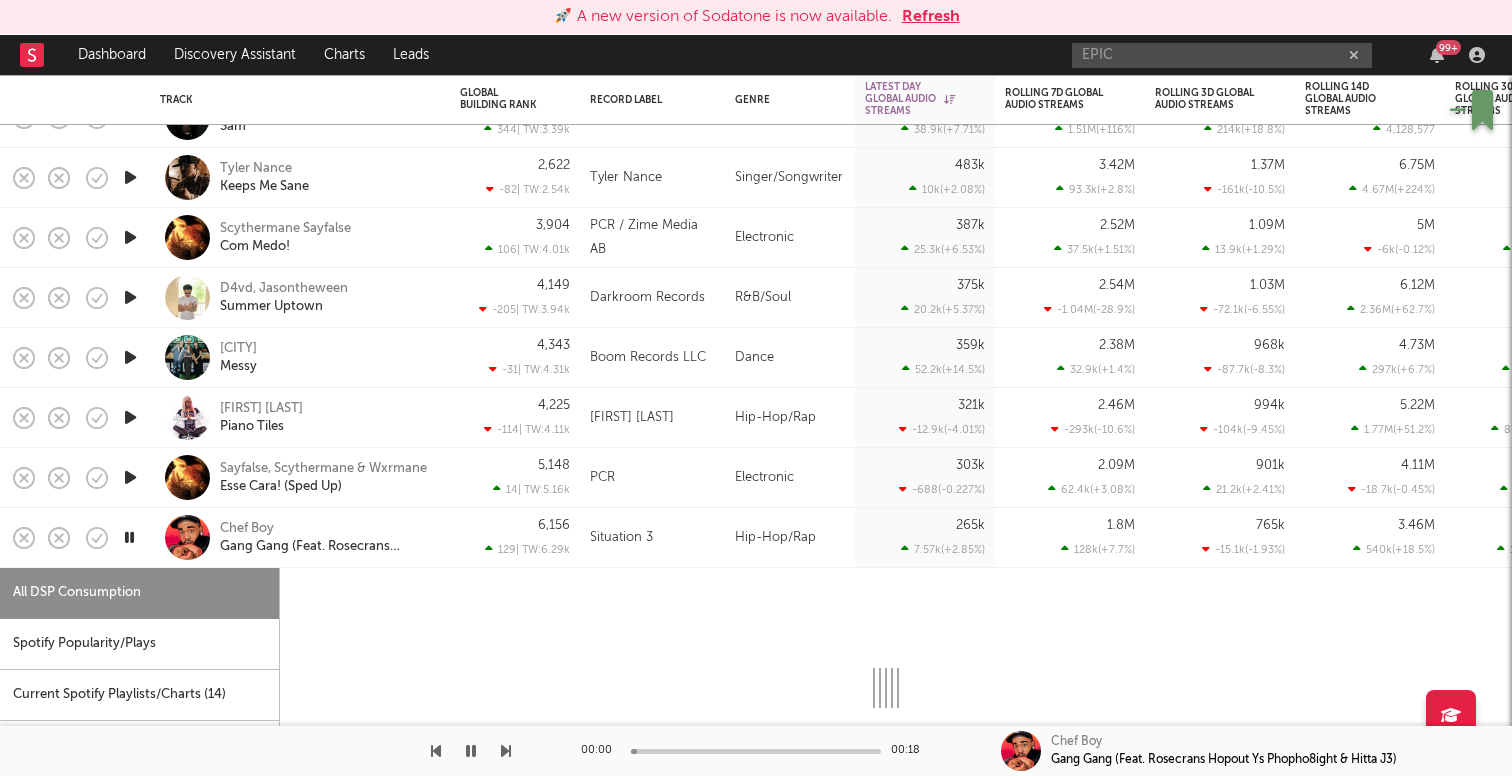 select on "1w" 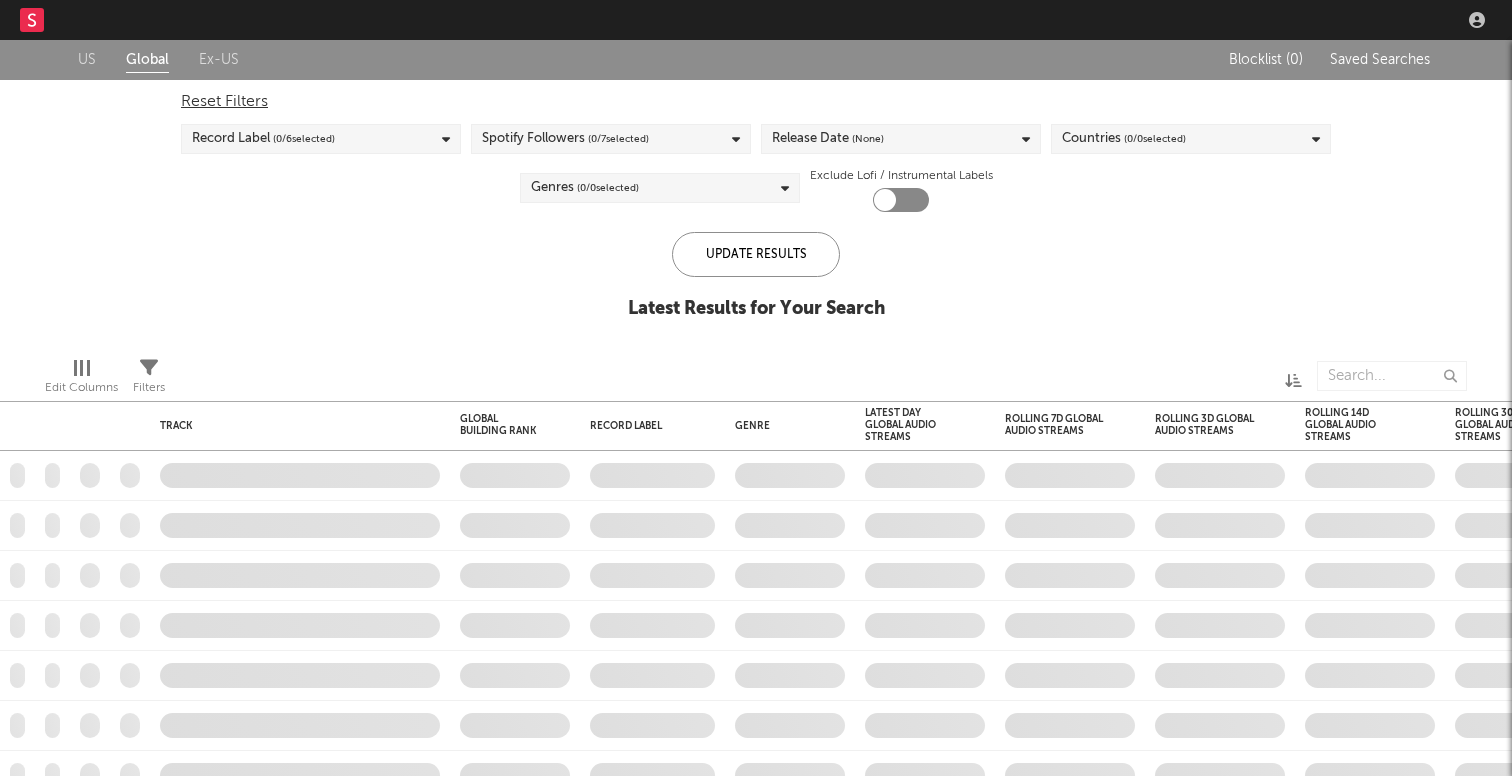 scroll, scrollTop: 0, scrollLeft: 0, axis: both 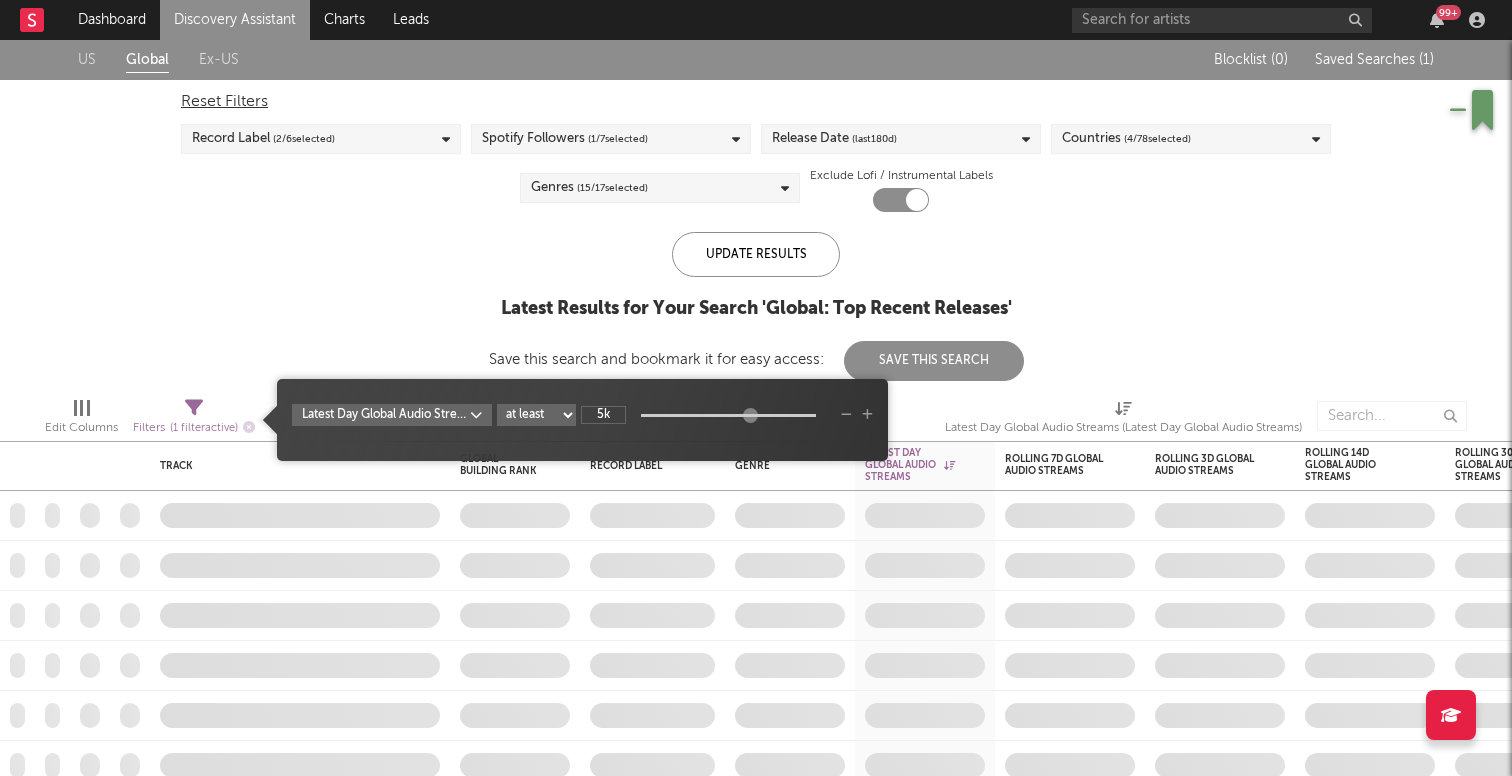 click on "Filters ( 1   filter  active)" at bounding box center (194, 428) 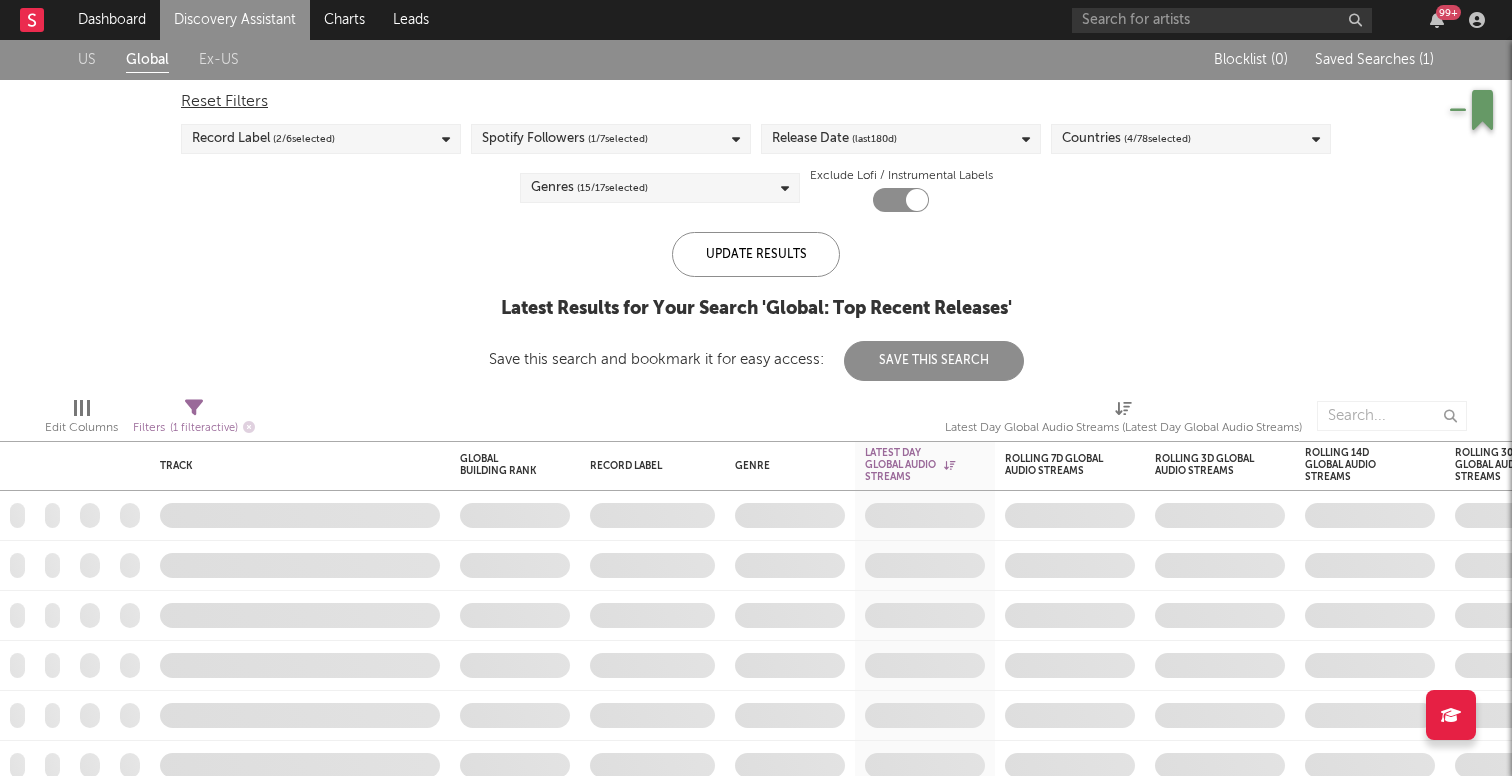 click on "US Global Ex-US Blocklist   ( 0 ) Saved Searches   ( 1 ) Reset Filters Record Label ( 2 / 6  selected) Spotify Followers ( 1 / 7  selected) Release Date (last  180 d) Countries ( 4 / 78  selected) Genres ( 15 / 17  selected) Exclude Lofi / Instrumental Labels Update Results Latest Results for Your Search ' Global: Top Recent Releases ' Save this search and bookmark it for easy access: Save This Search" at bounding box center [756, 210] 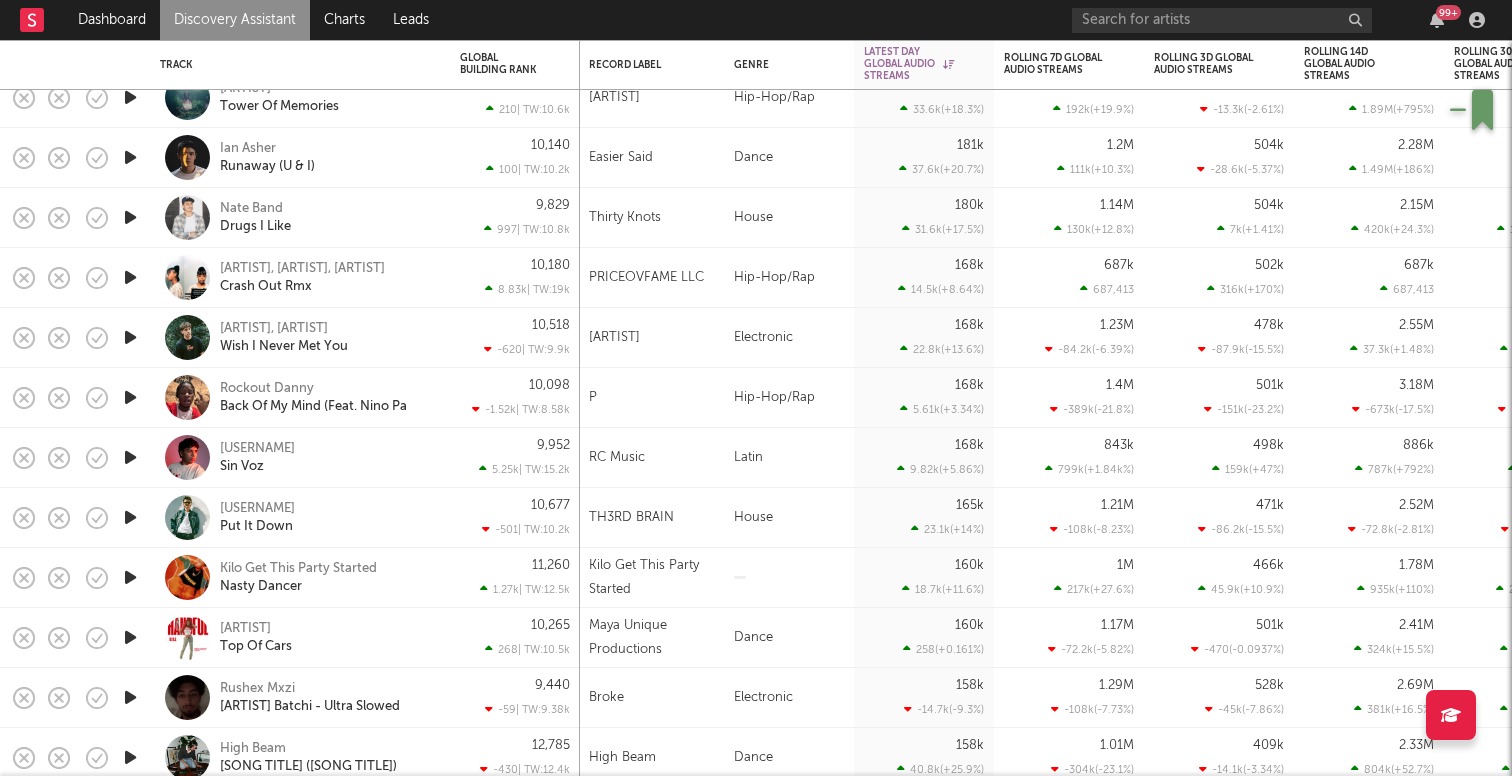 click at bounding box center (130, 577) 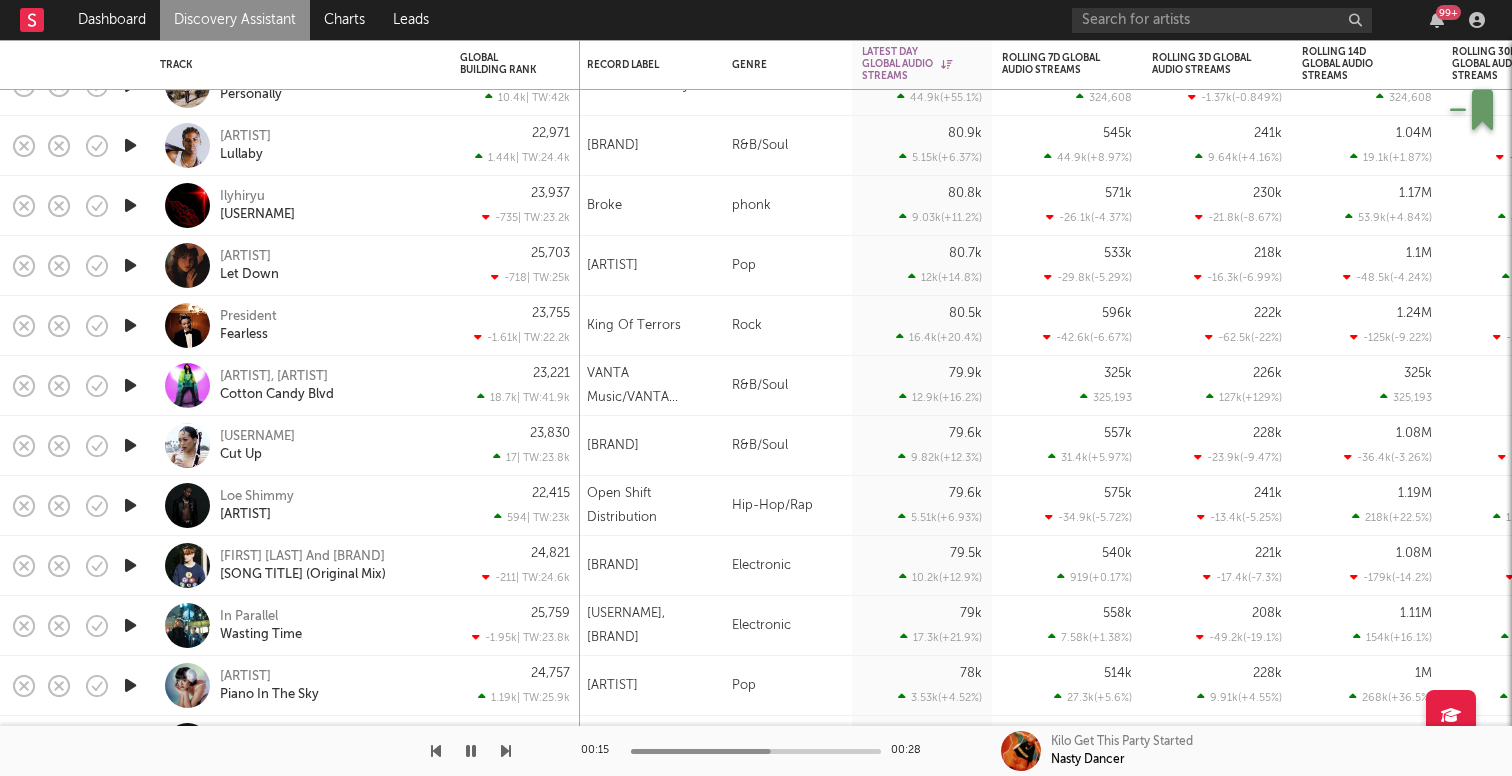 click at bounding box center (130, 265) 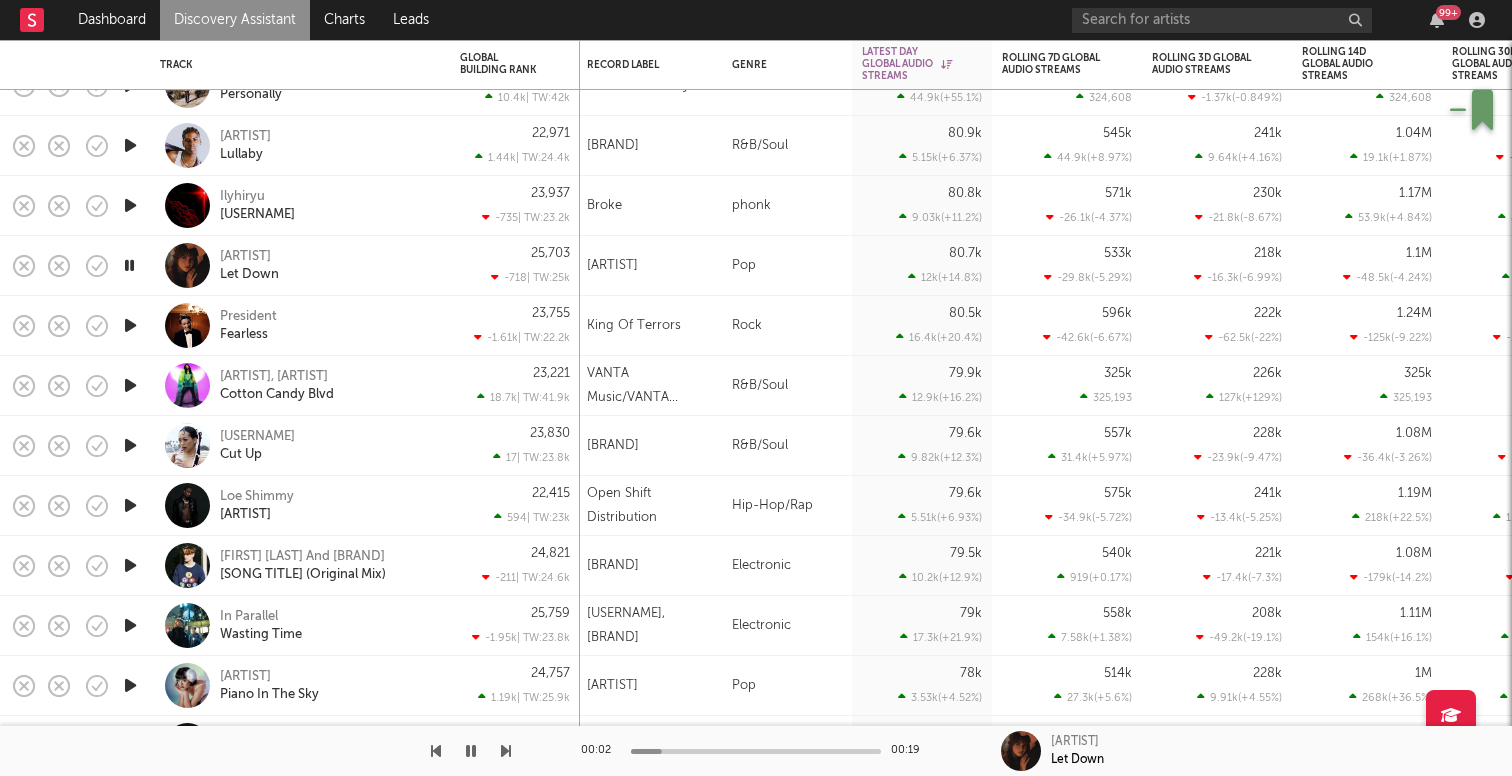 click at bounding box center (756, 751) 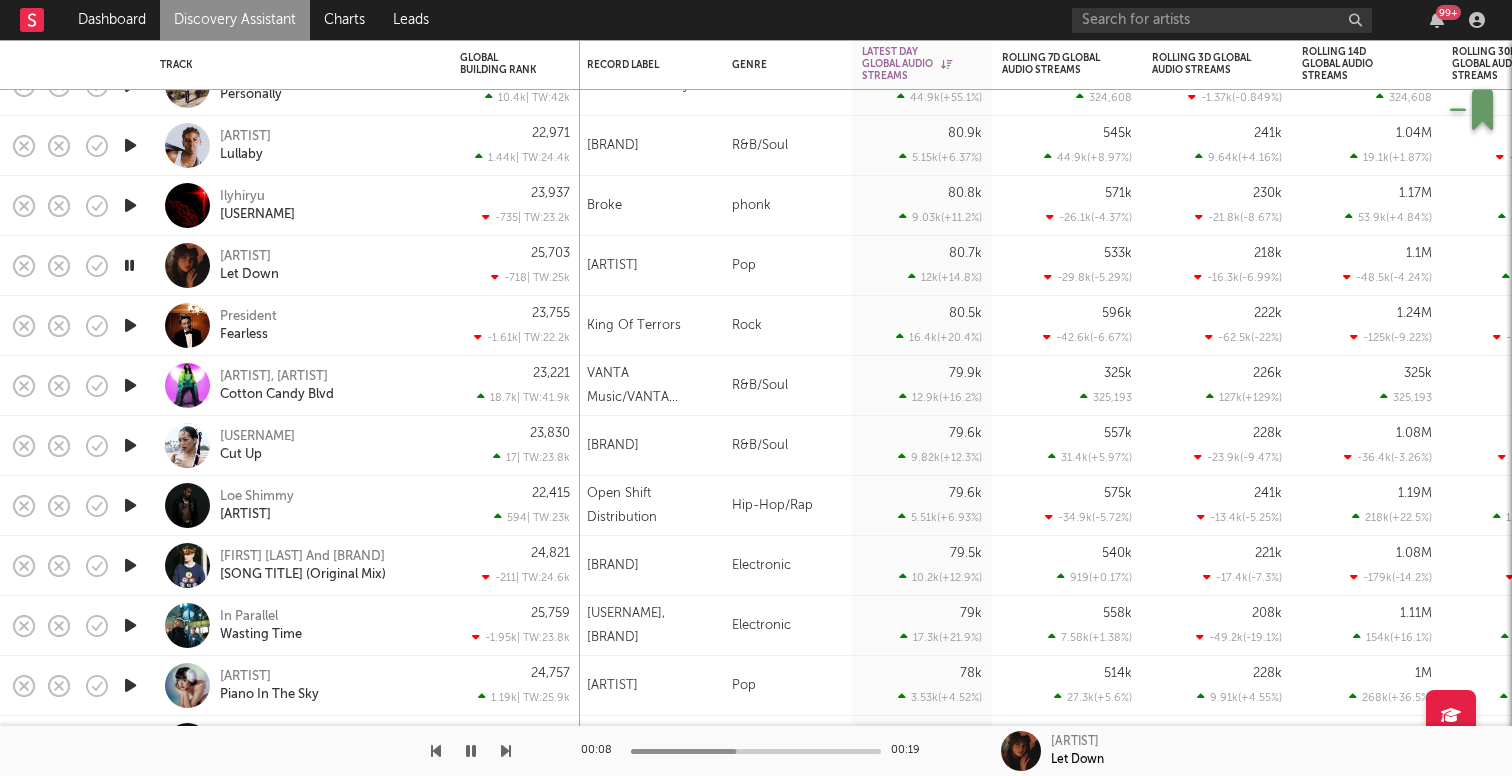 drag, startPoint x: 302, startPoint y: 250, endPoint x: 218, endPoint y: 226, distance: 87.36132 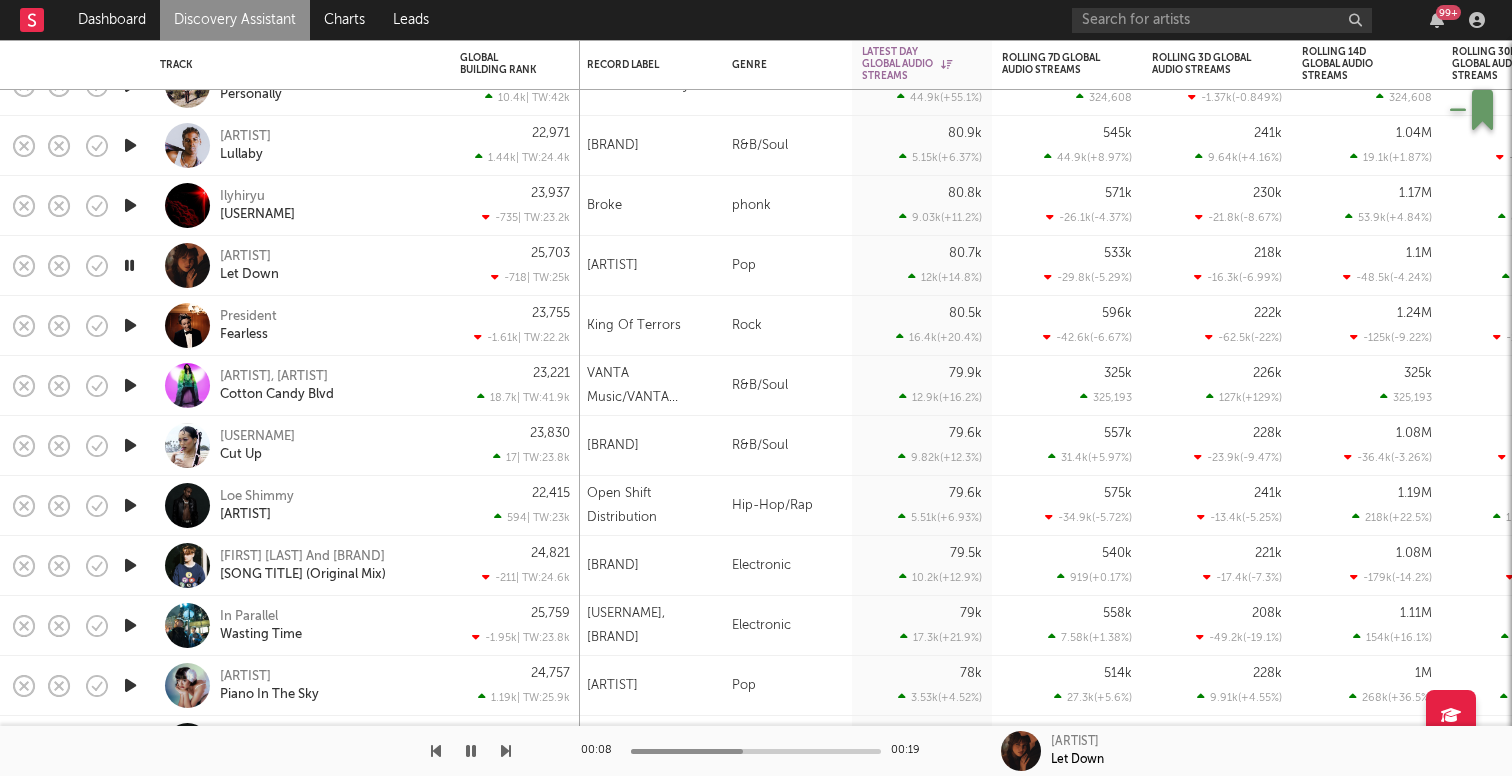 copy on "Smezir 2 (Super Slowed) Mack Lorén" 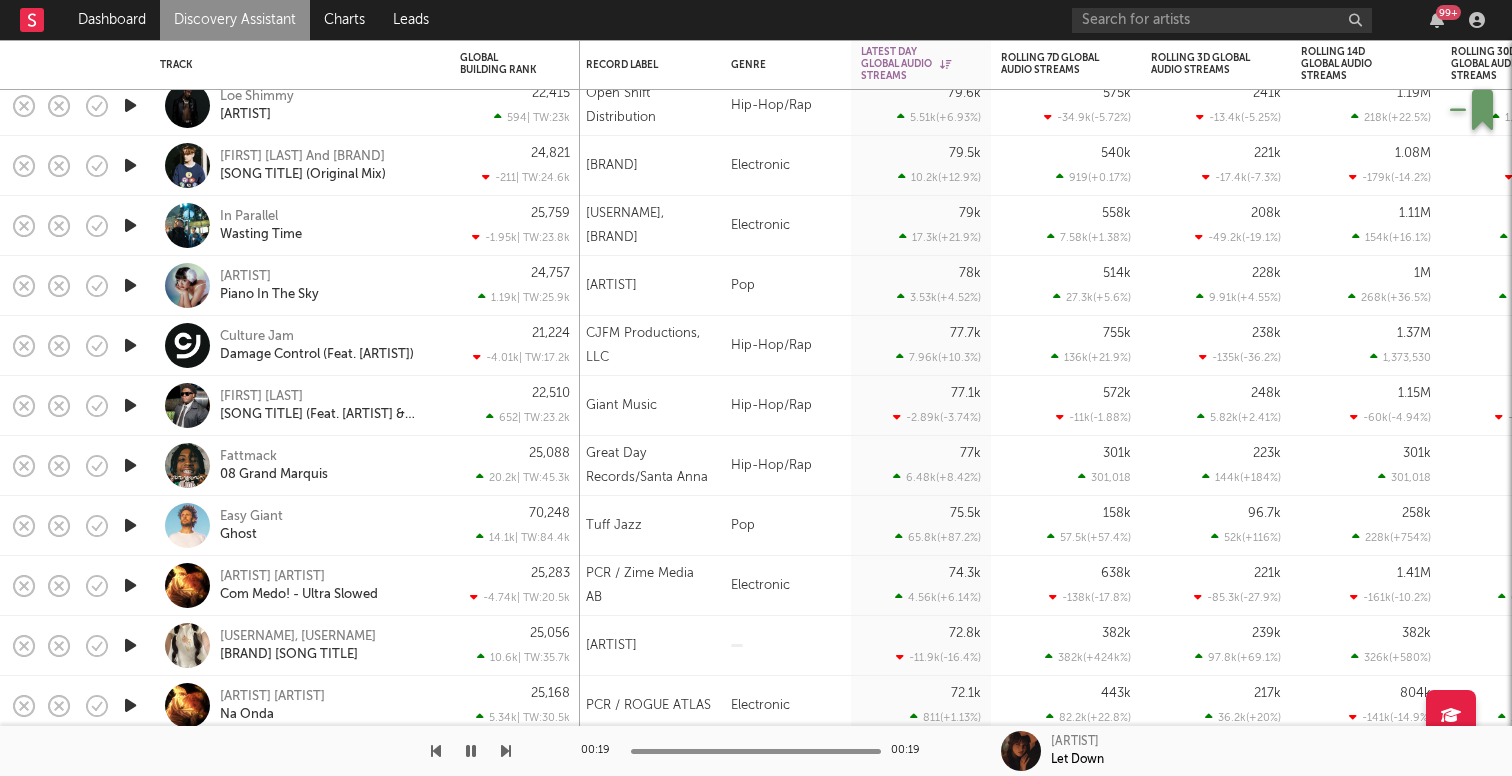 click at bounding box center [130, 285] 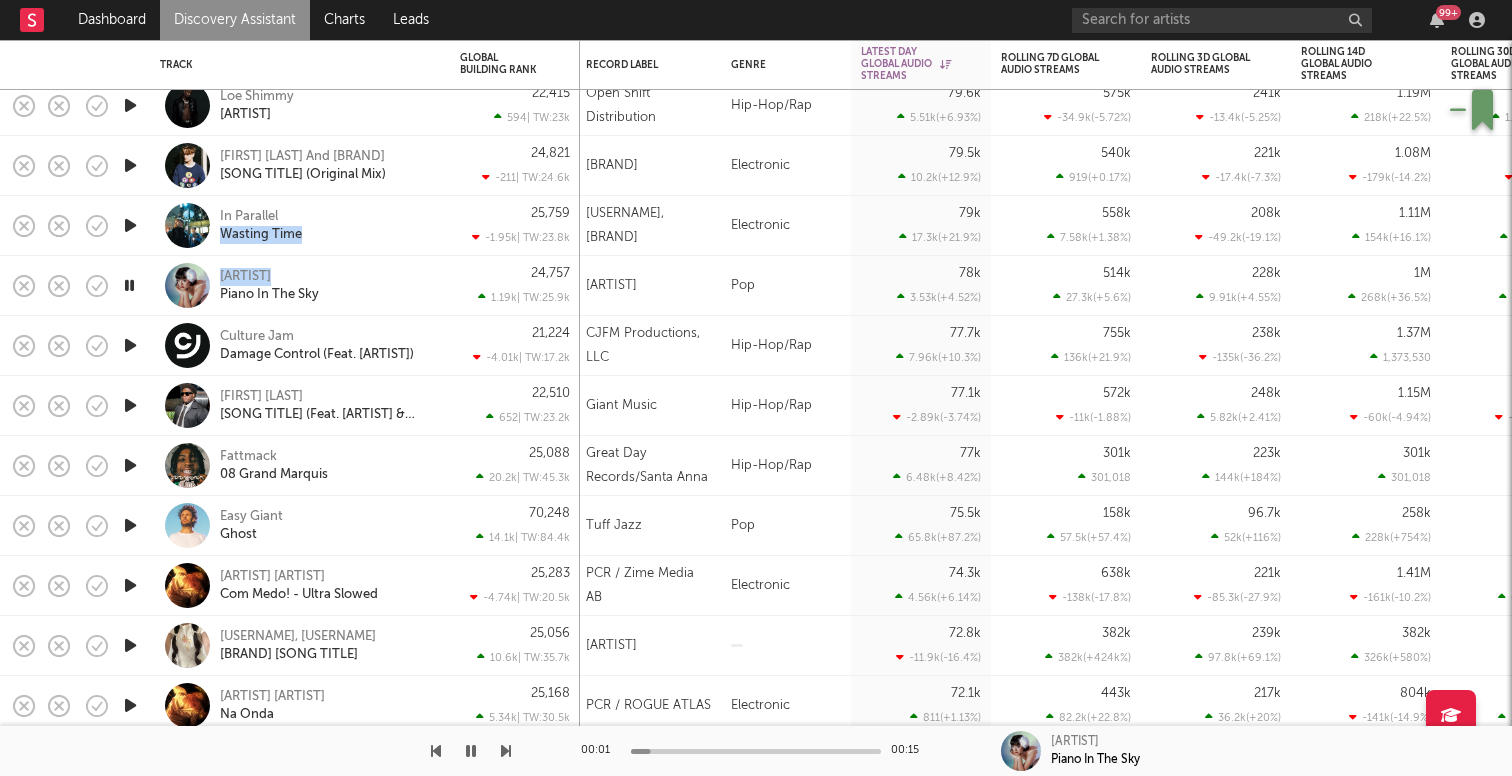 drag, startPoint x: 336, startPoint y: 263, endPoint x: 251, endPoint y: 253, distance: 85.58621 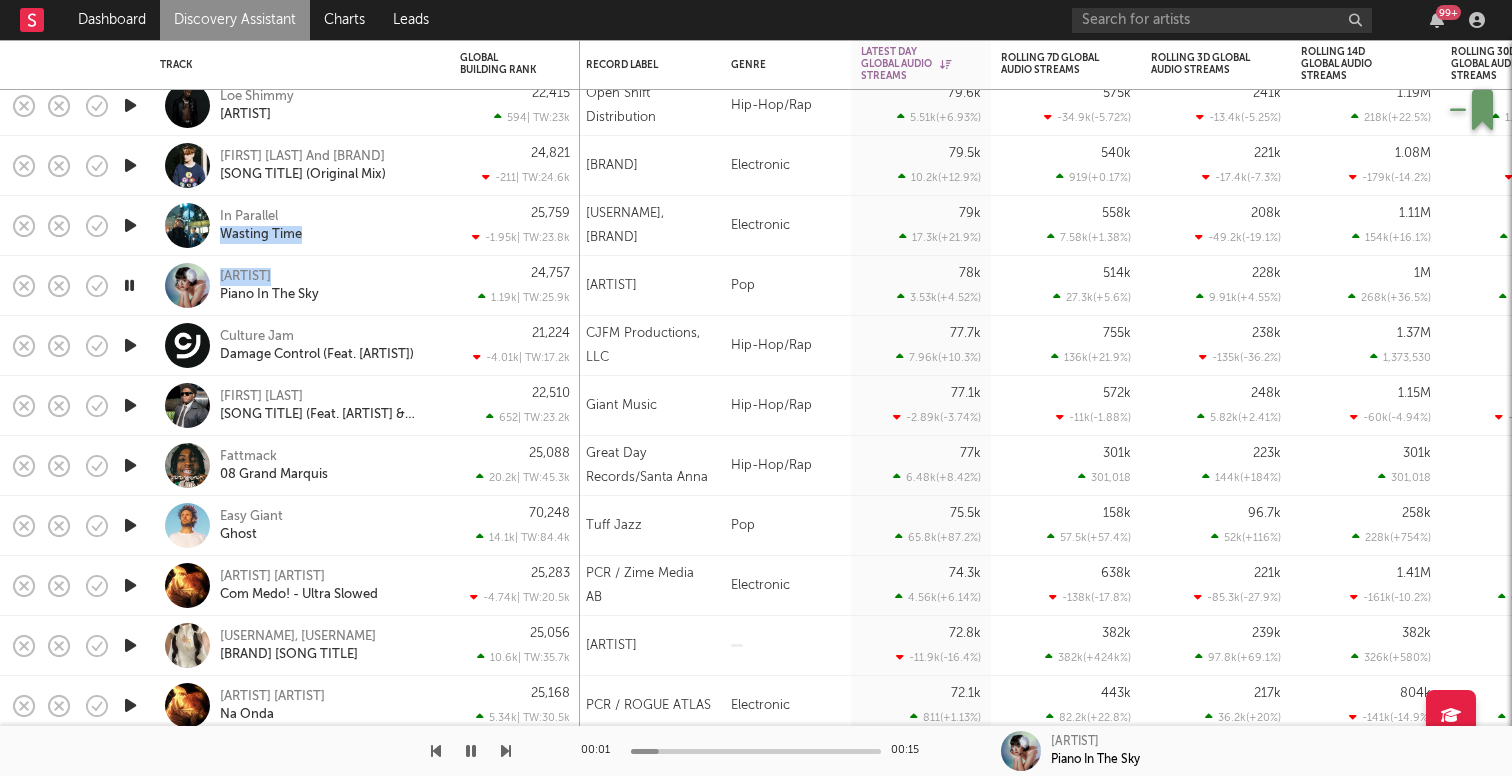 copy on "Wasting Time Mikayla Geier" 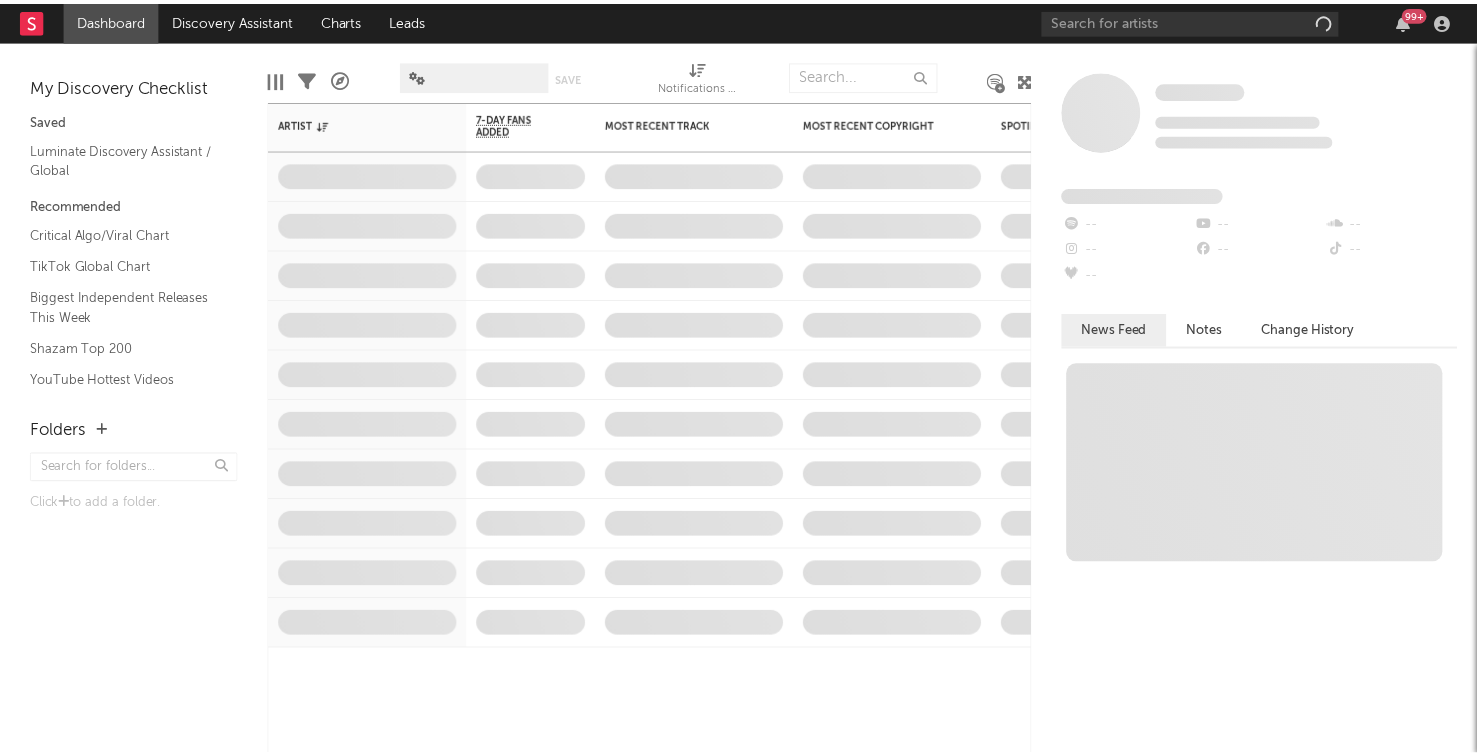 scroll, scrollTop: 0, scrollLeft: 0, axis: both 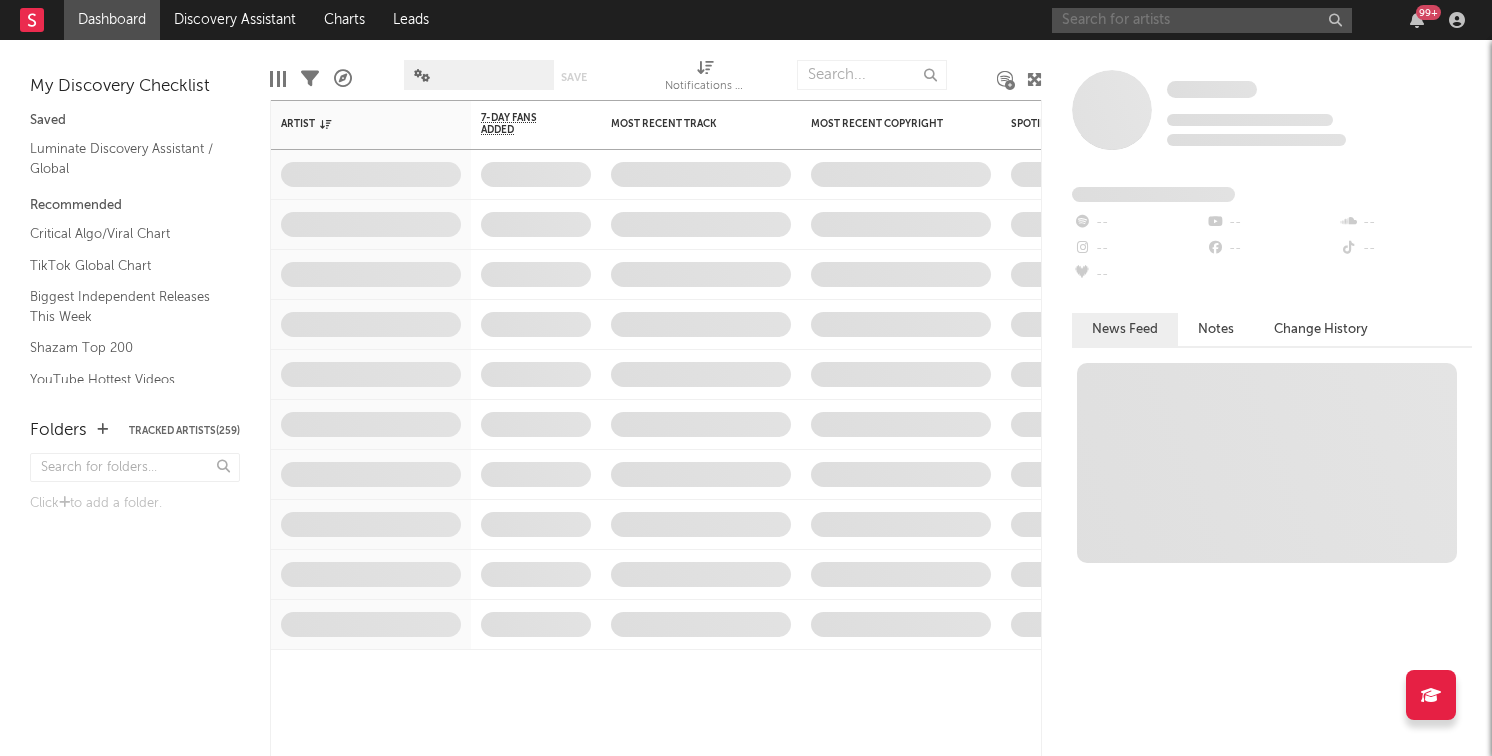 click at bounding box center (1202, 20) 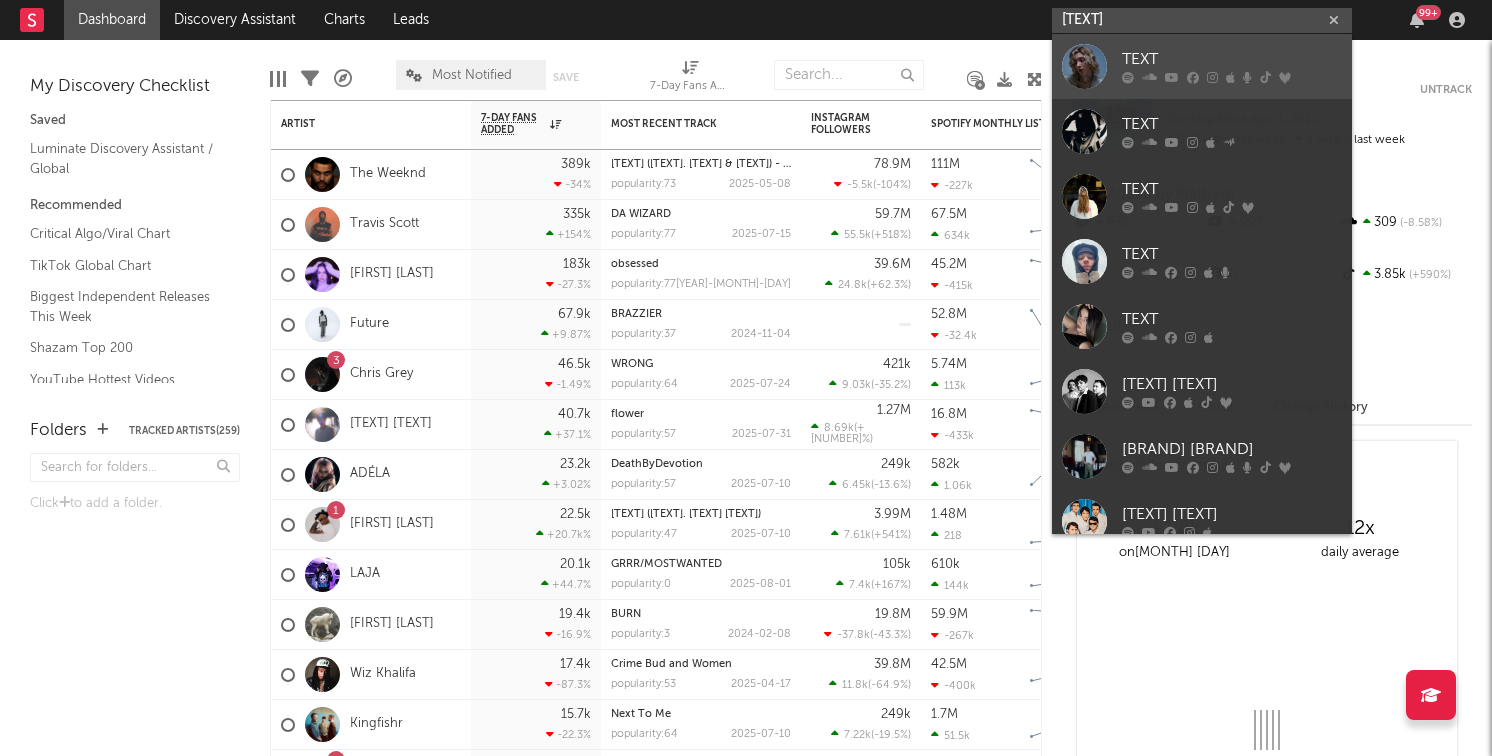 type on "mavi" 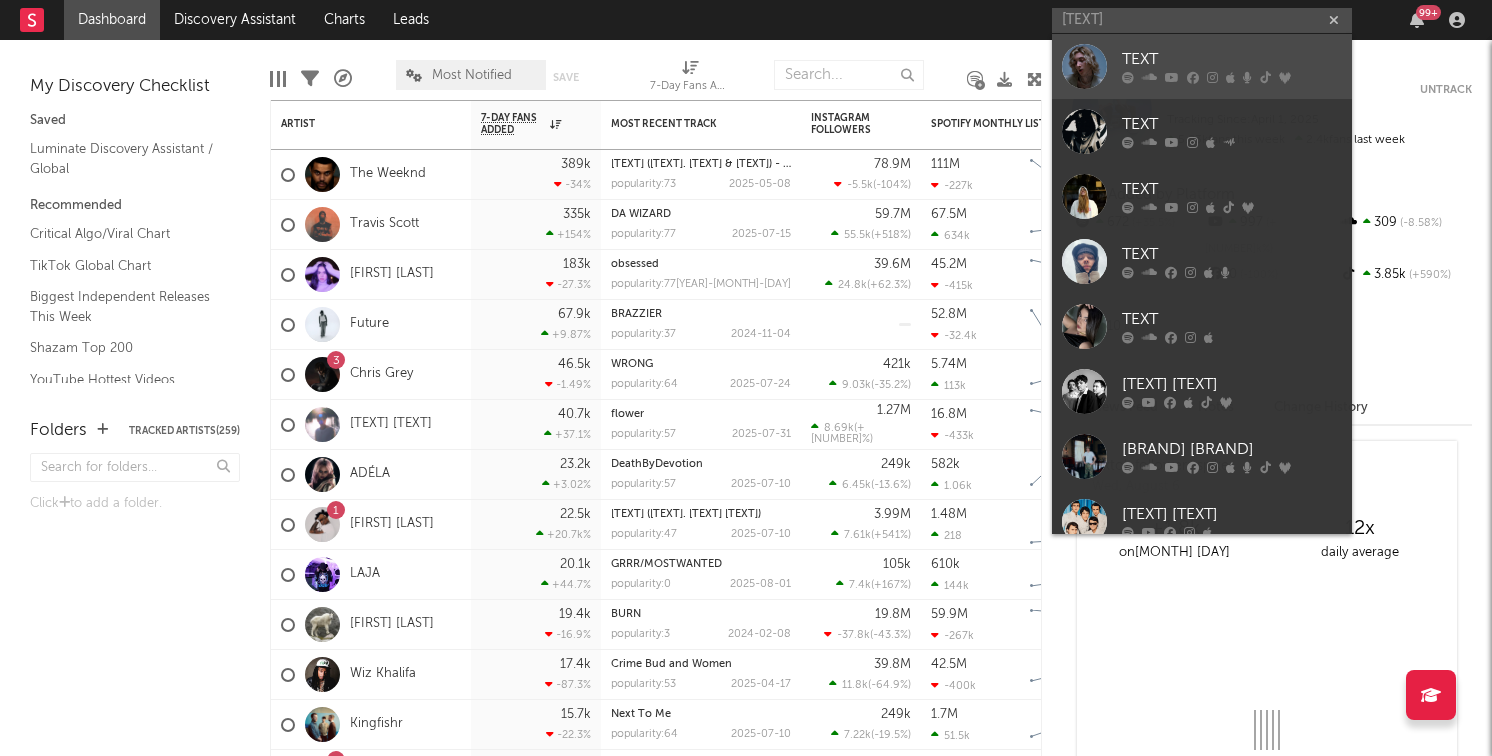 click at bounding box center [1149, 78] 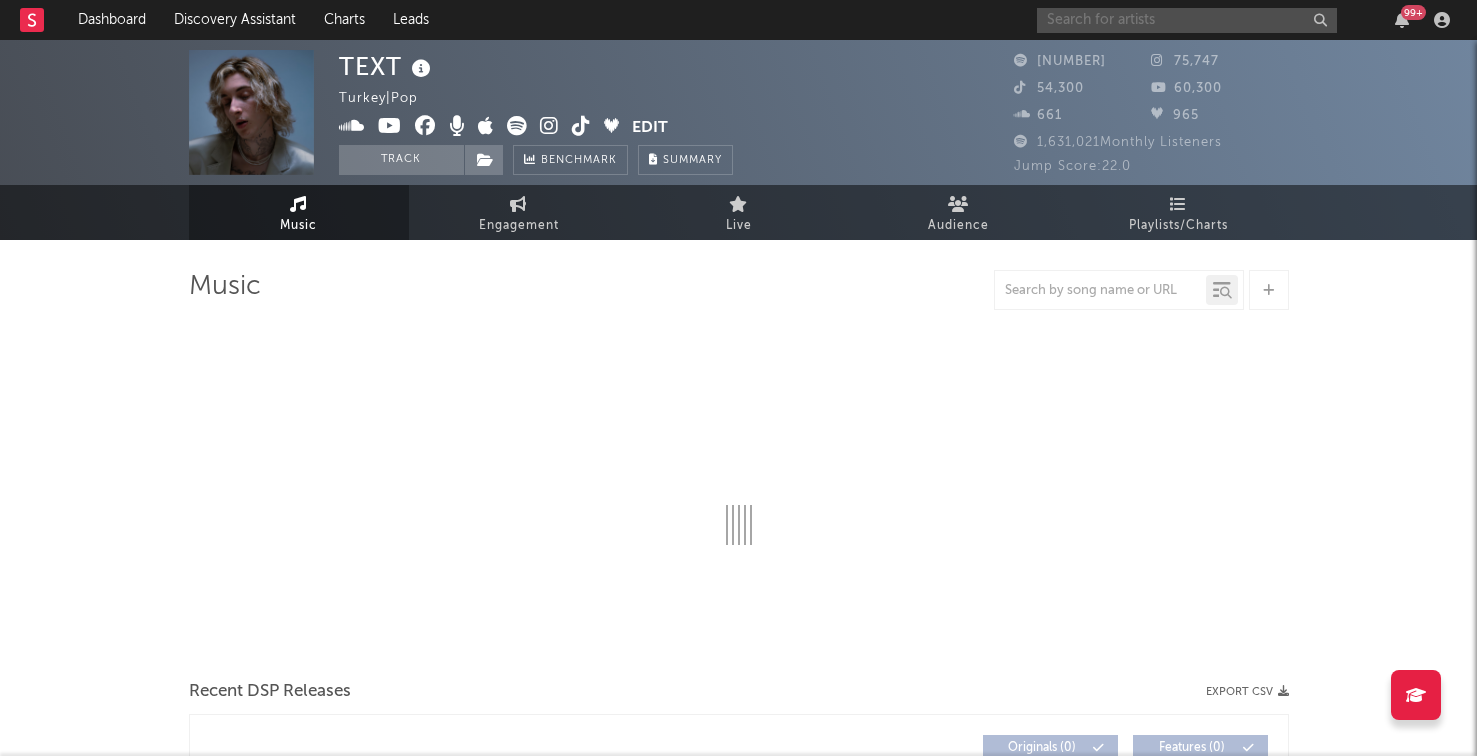select on "6m" 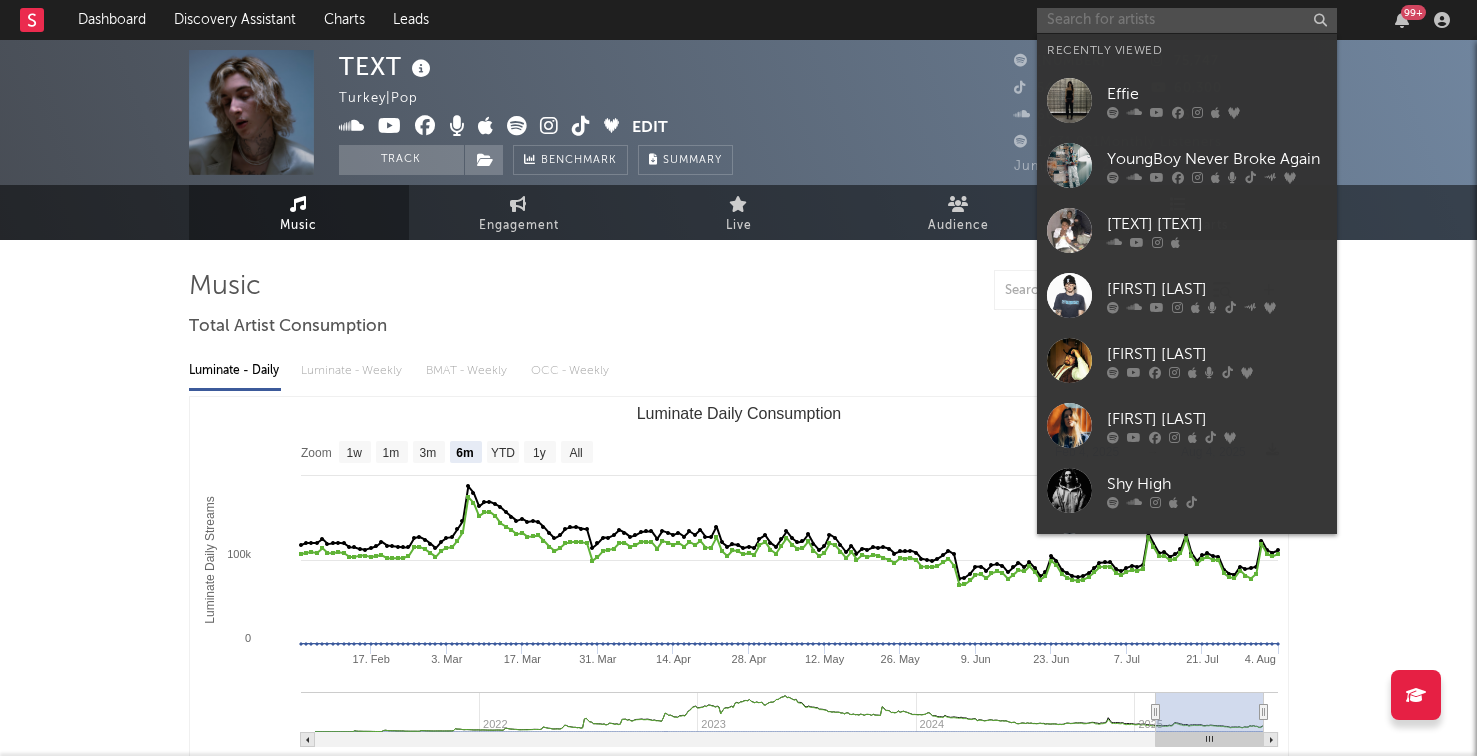 click at bounding box center (1187, 20) 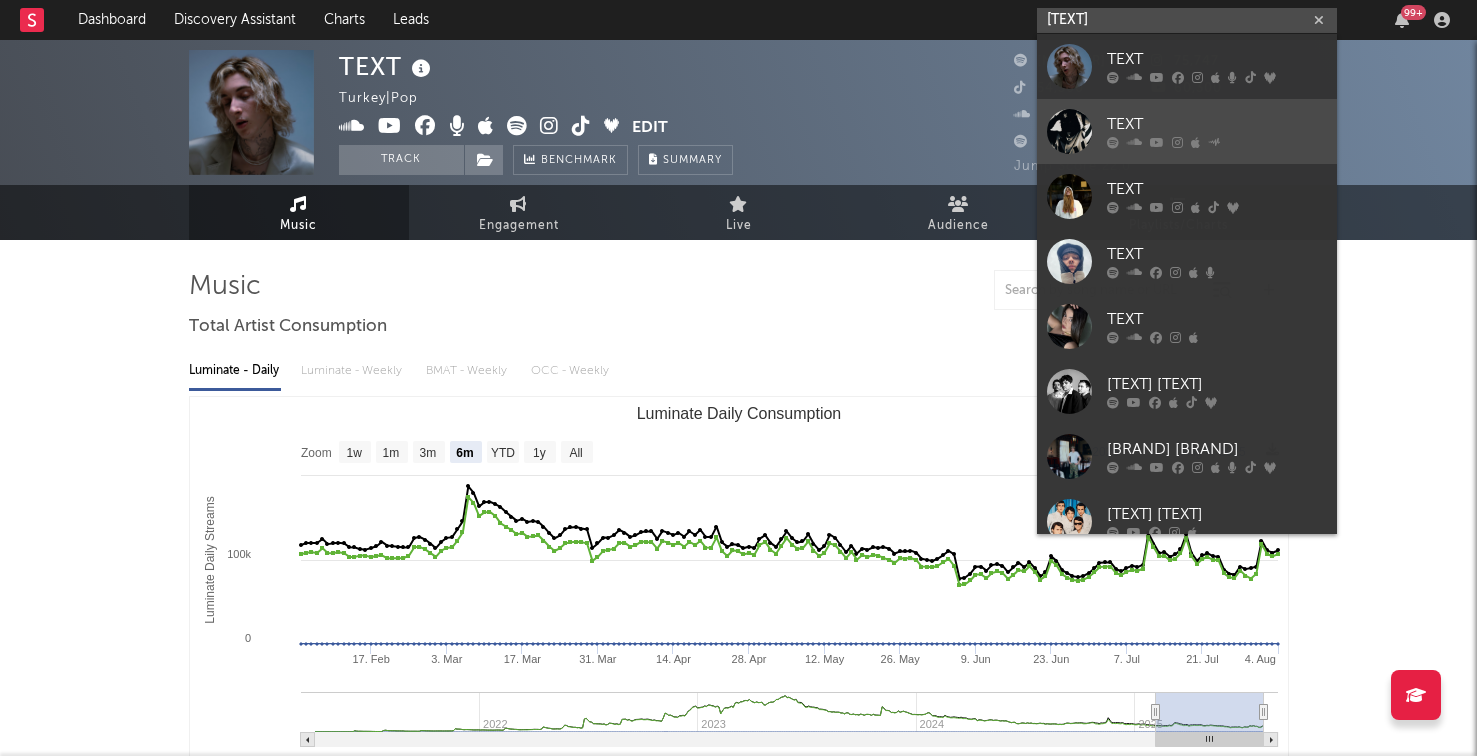 type on "mavi" 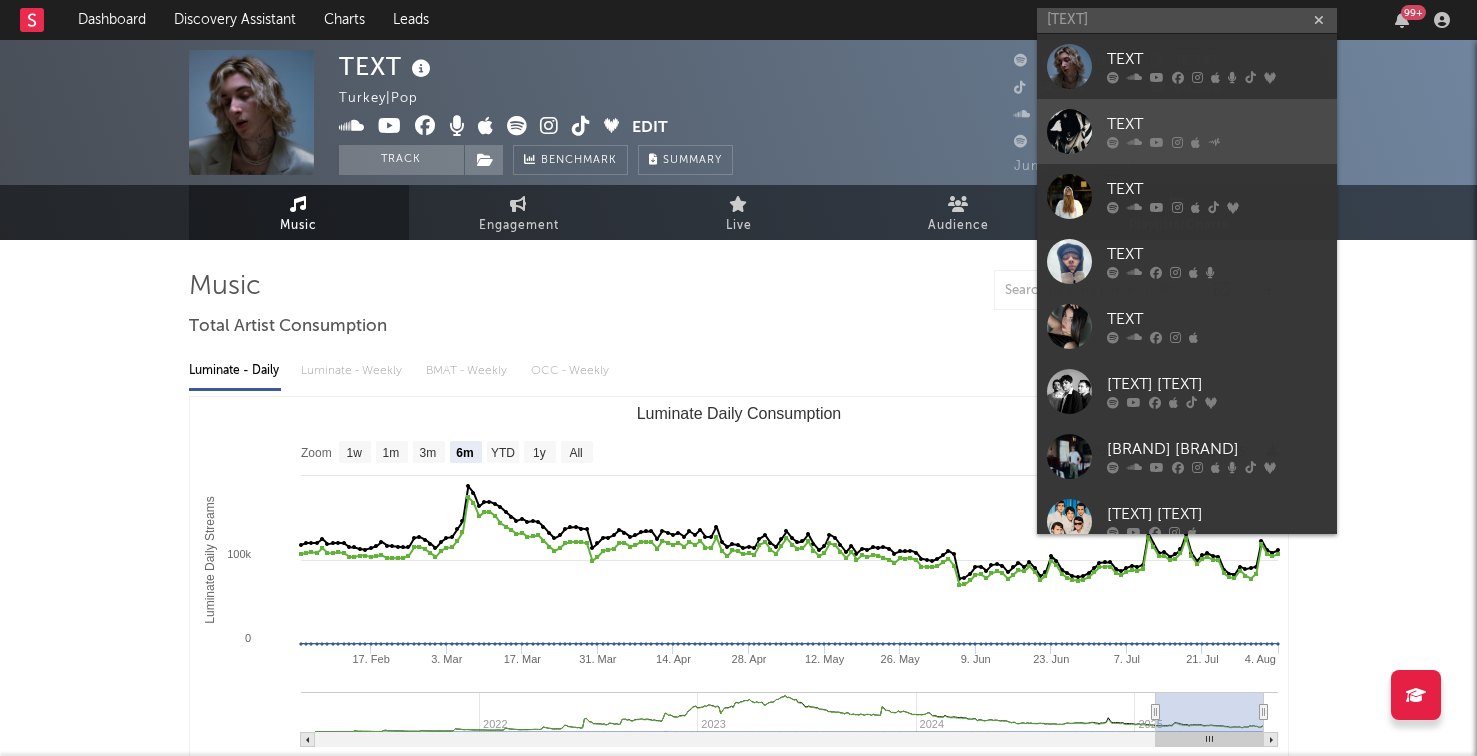 click on "MAVI" at bounding box center (1217, 125) 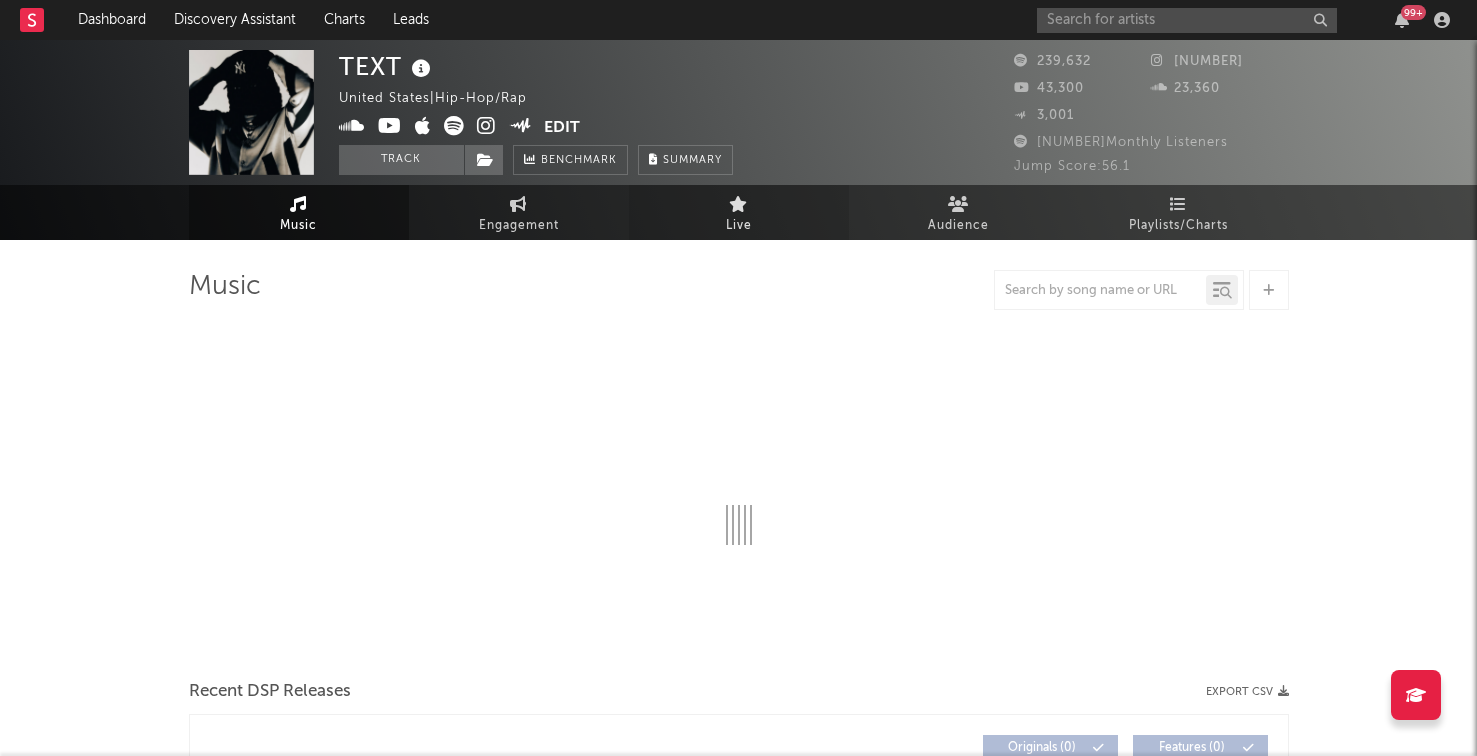 select on "6m" 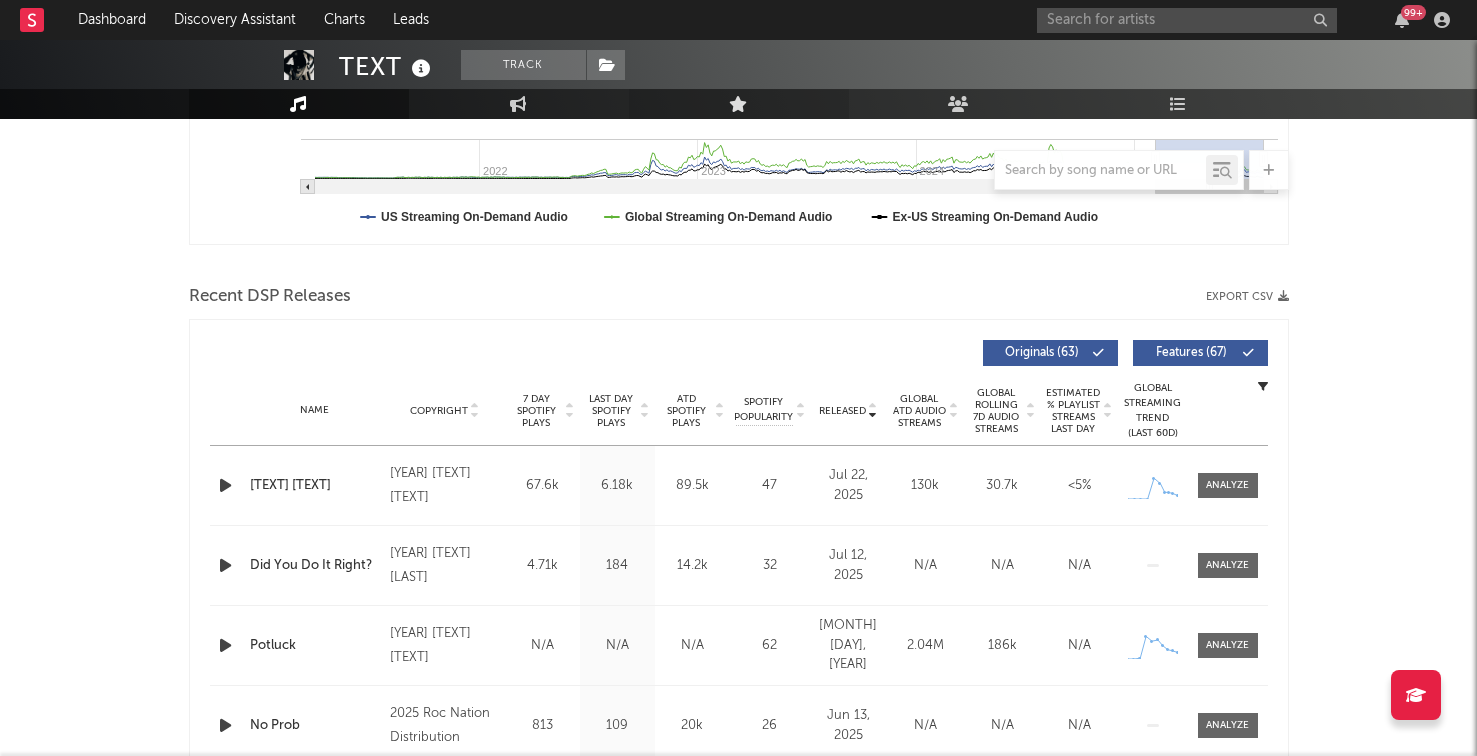 scroll, scrollTop: 562, scrollLeft: 0, axis: vertical 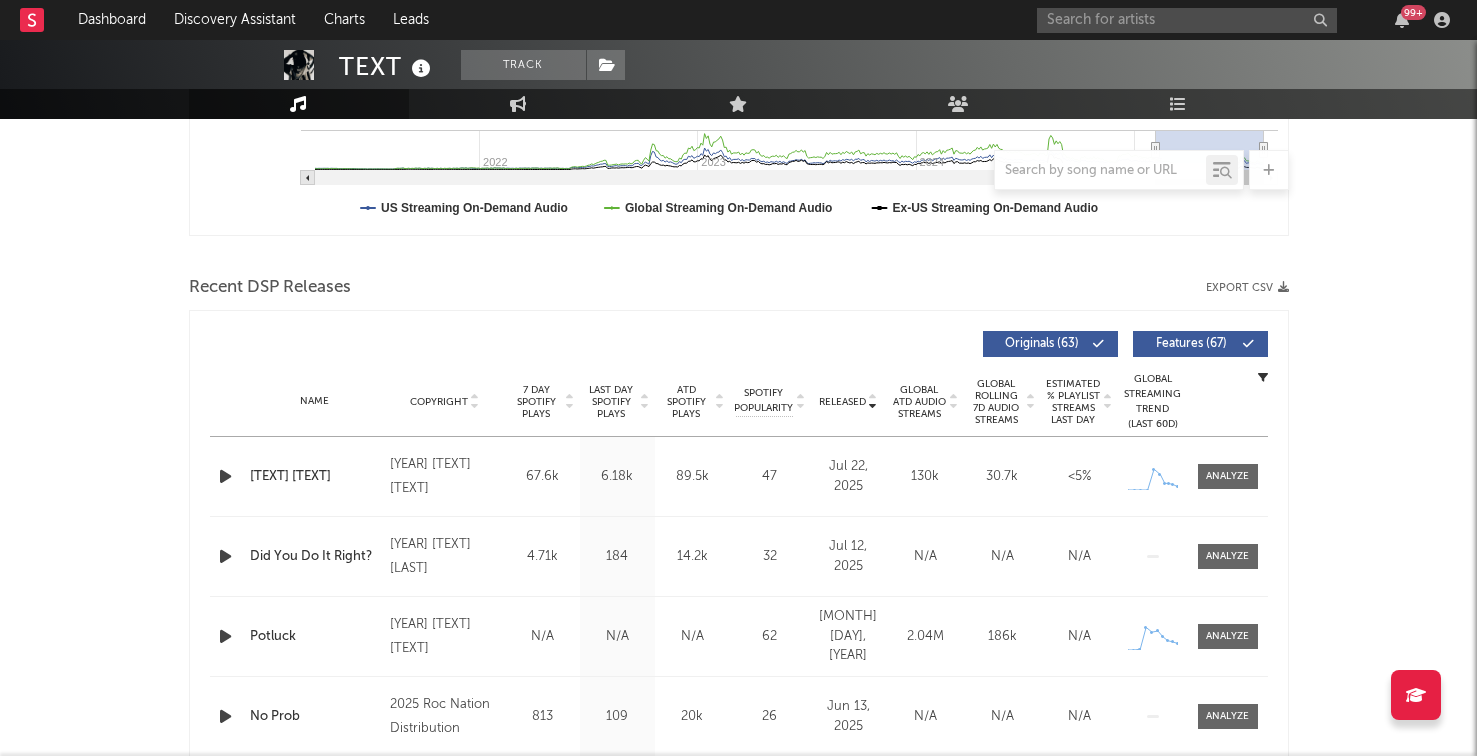 click on "Last Day Spotify Plays" at bounding box center (611, 402) 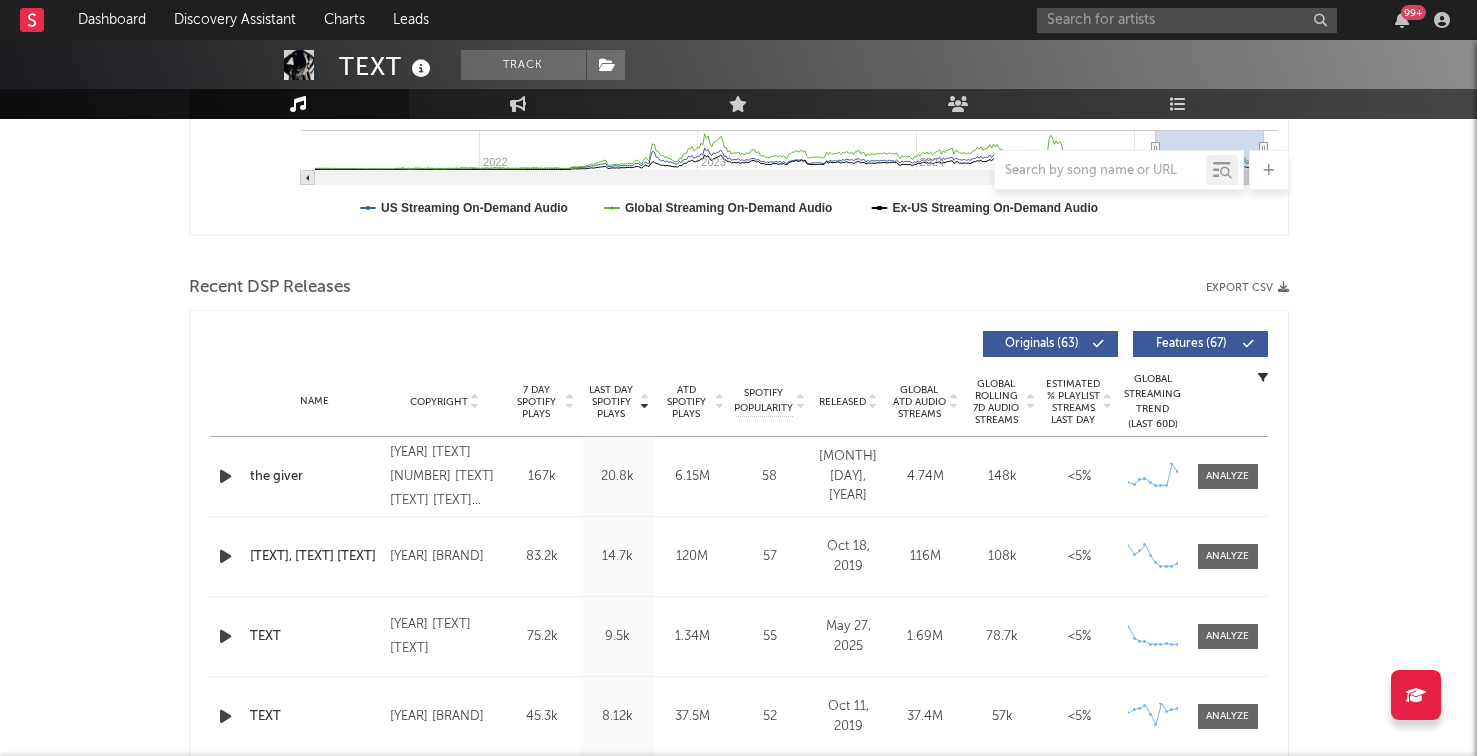 click on "Released" at bounding box center [842, 402] 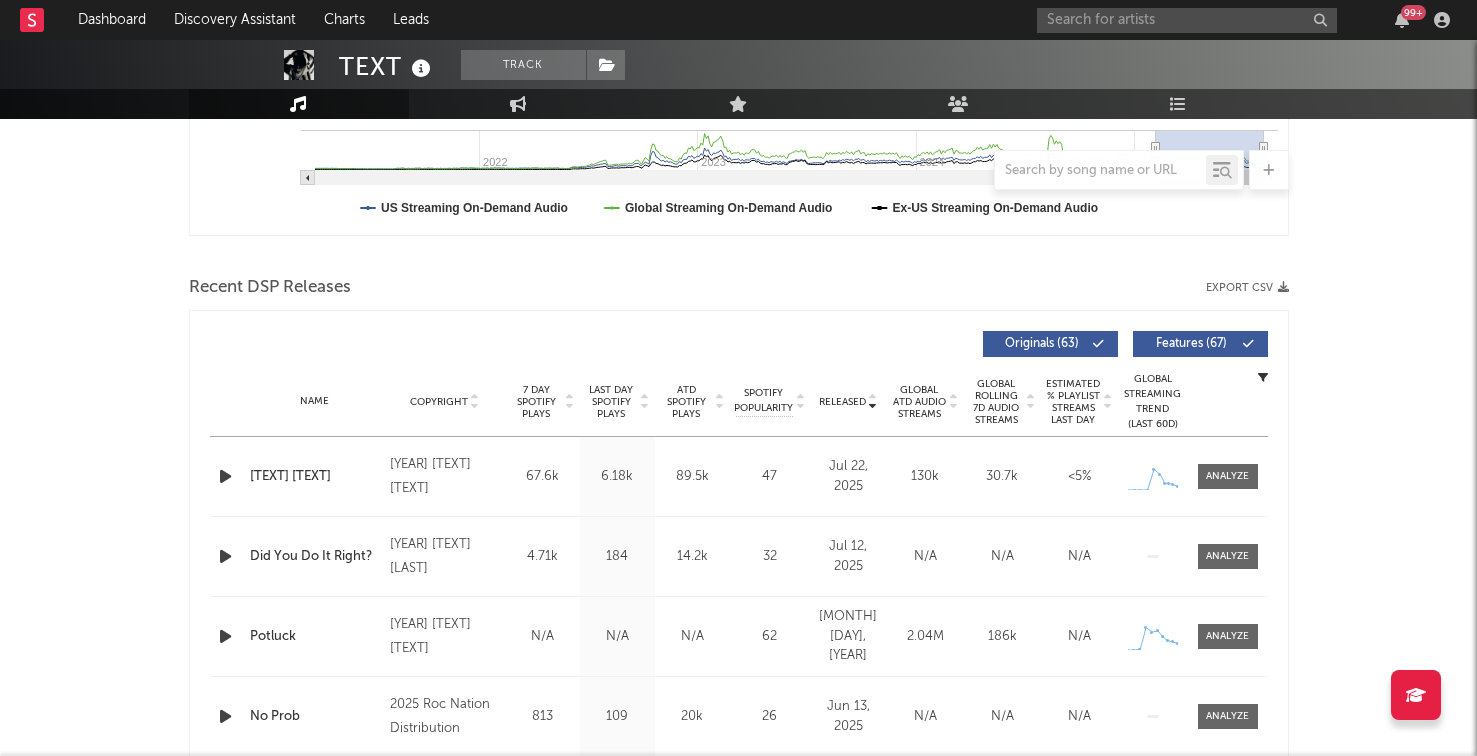 click at bounding box center [225, 556] 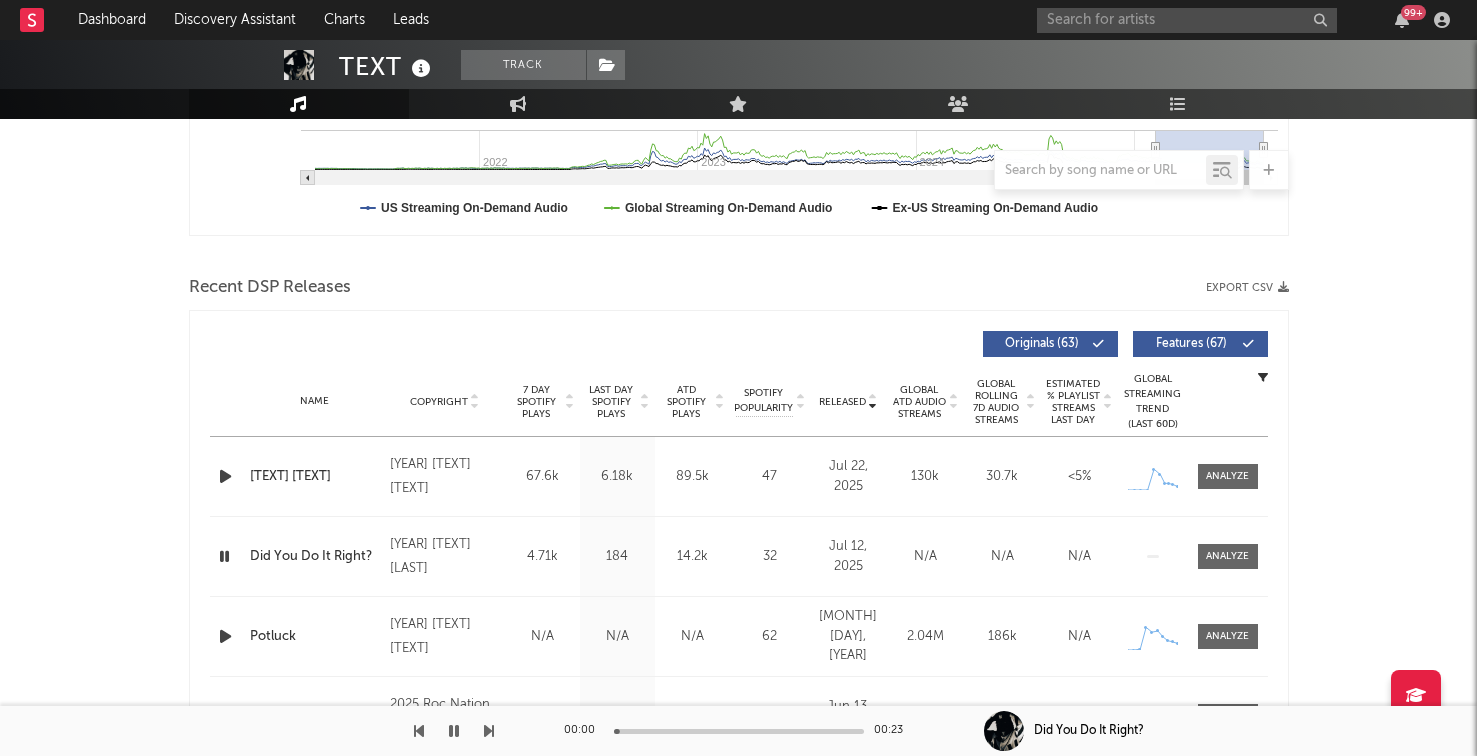 click on "Did You Do It Right?" at bounding box center (315, 557) 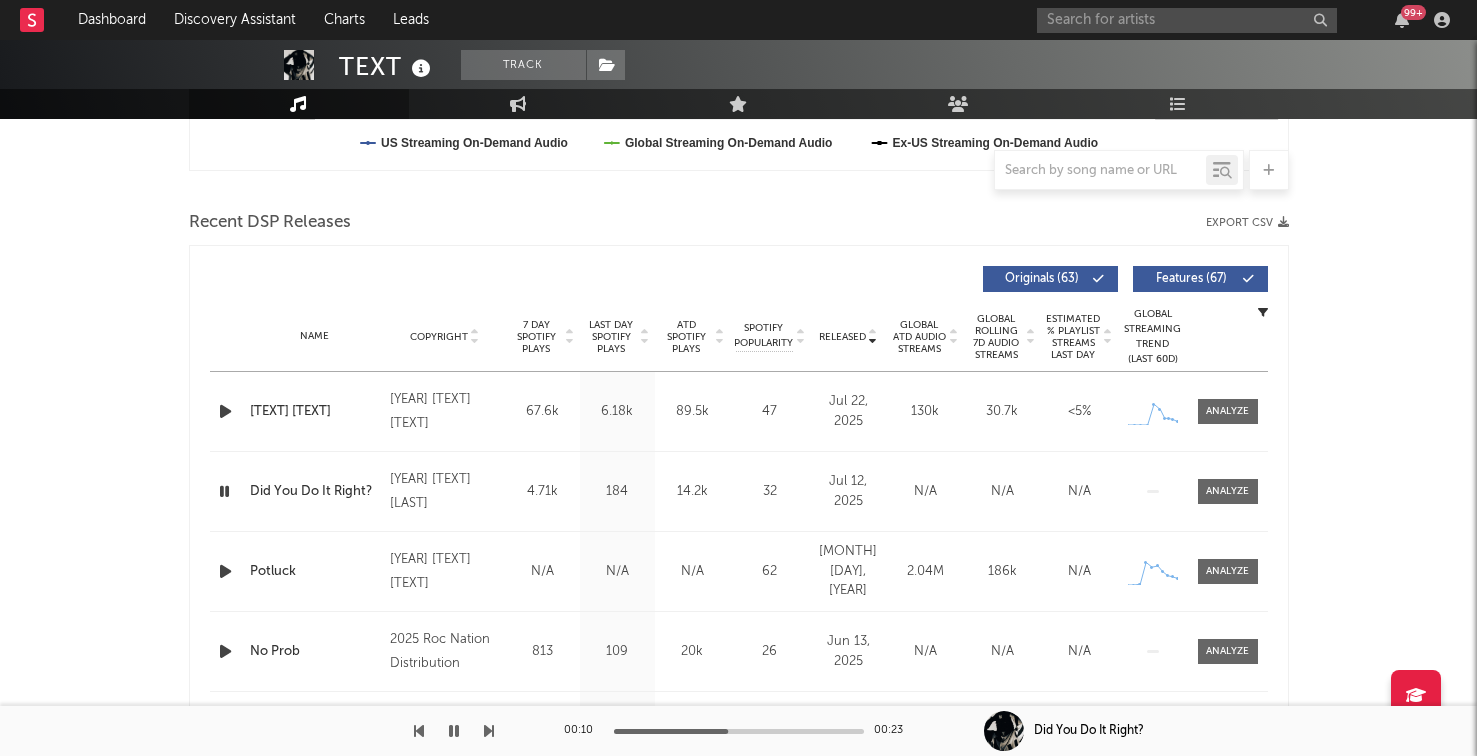 scroll, scrollTop: 629, scrollLeft: 0, axis: vertical 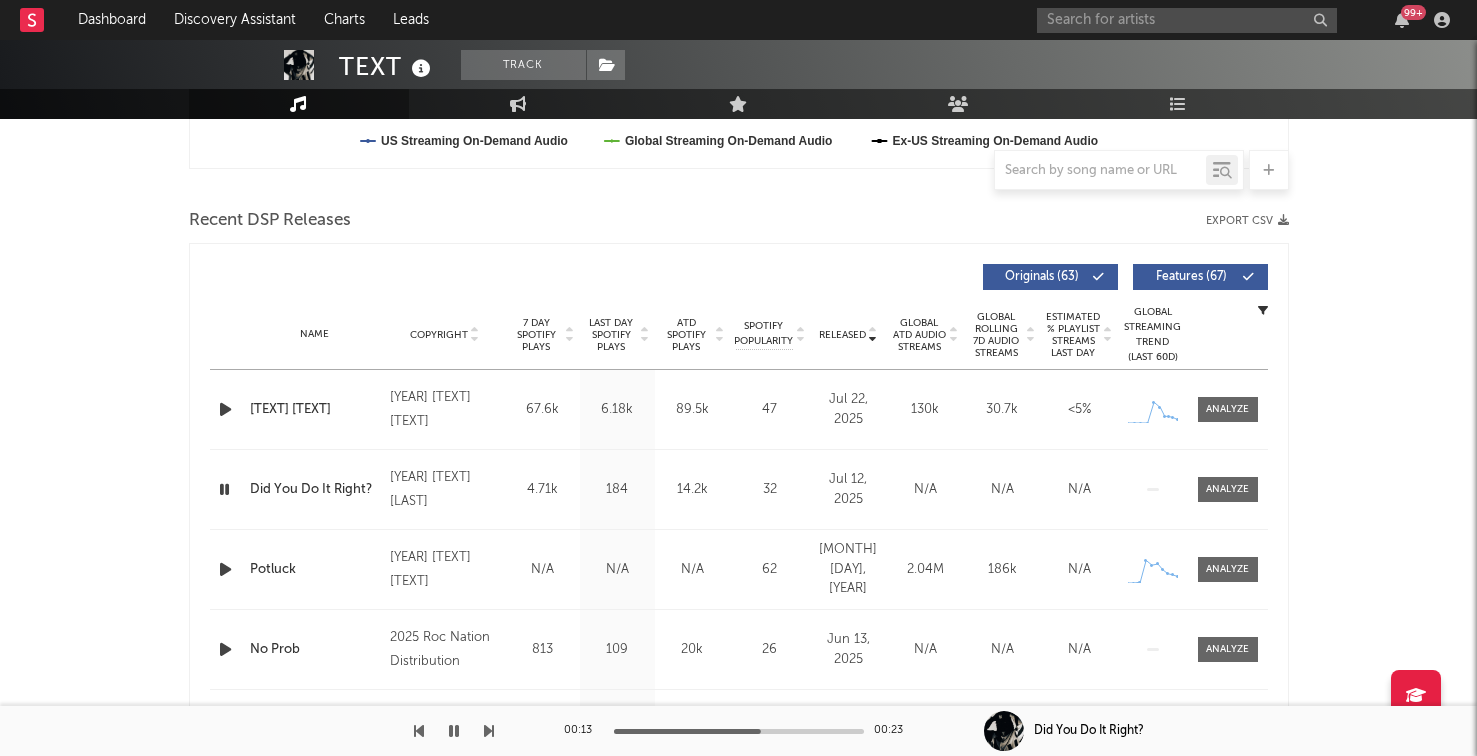 click at bounding box center [225, 569] 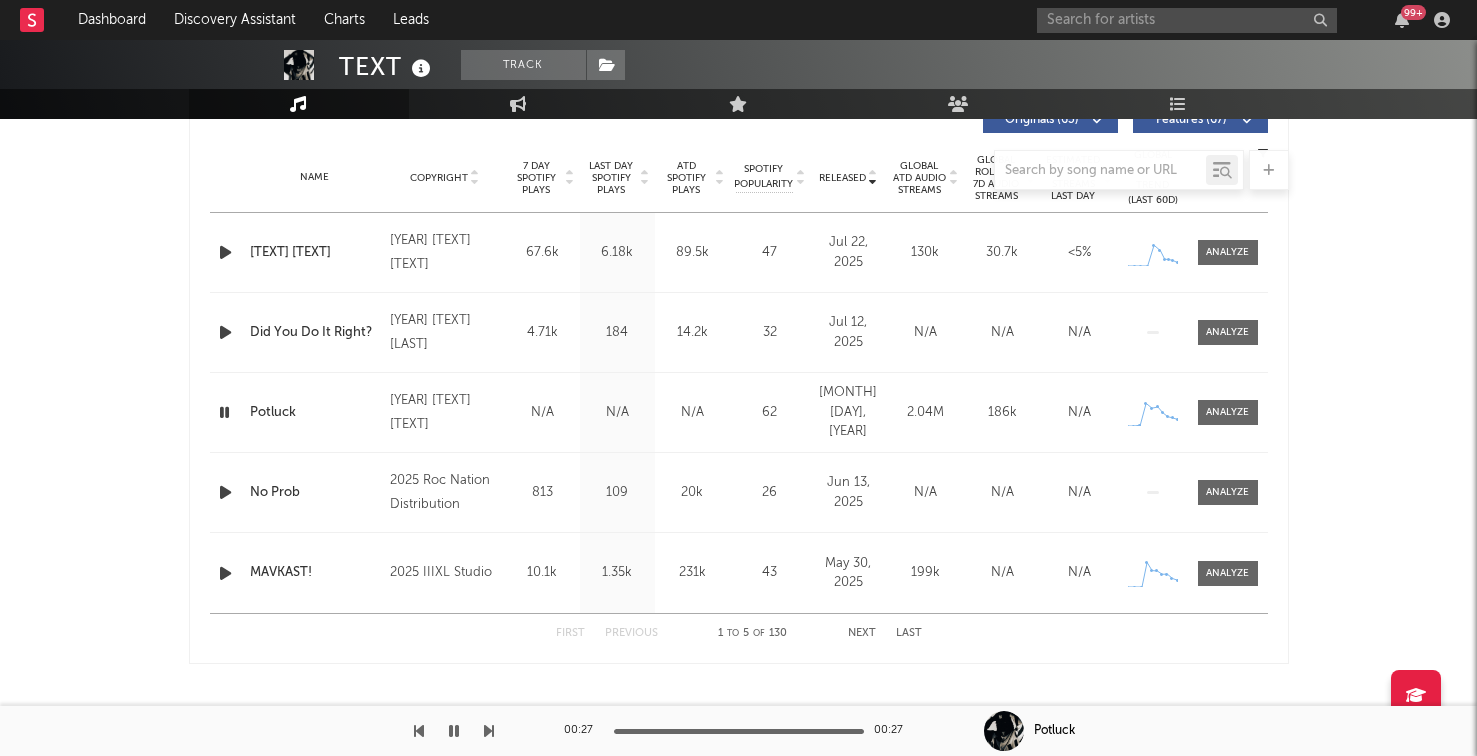 scroll, scrollTop: 835, scrollLeft: 0, axis: vertical 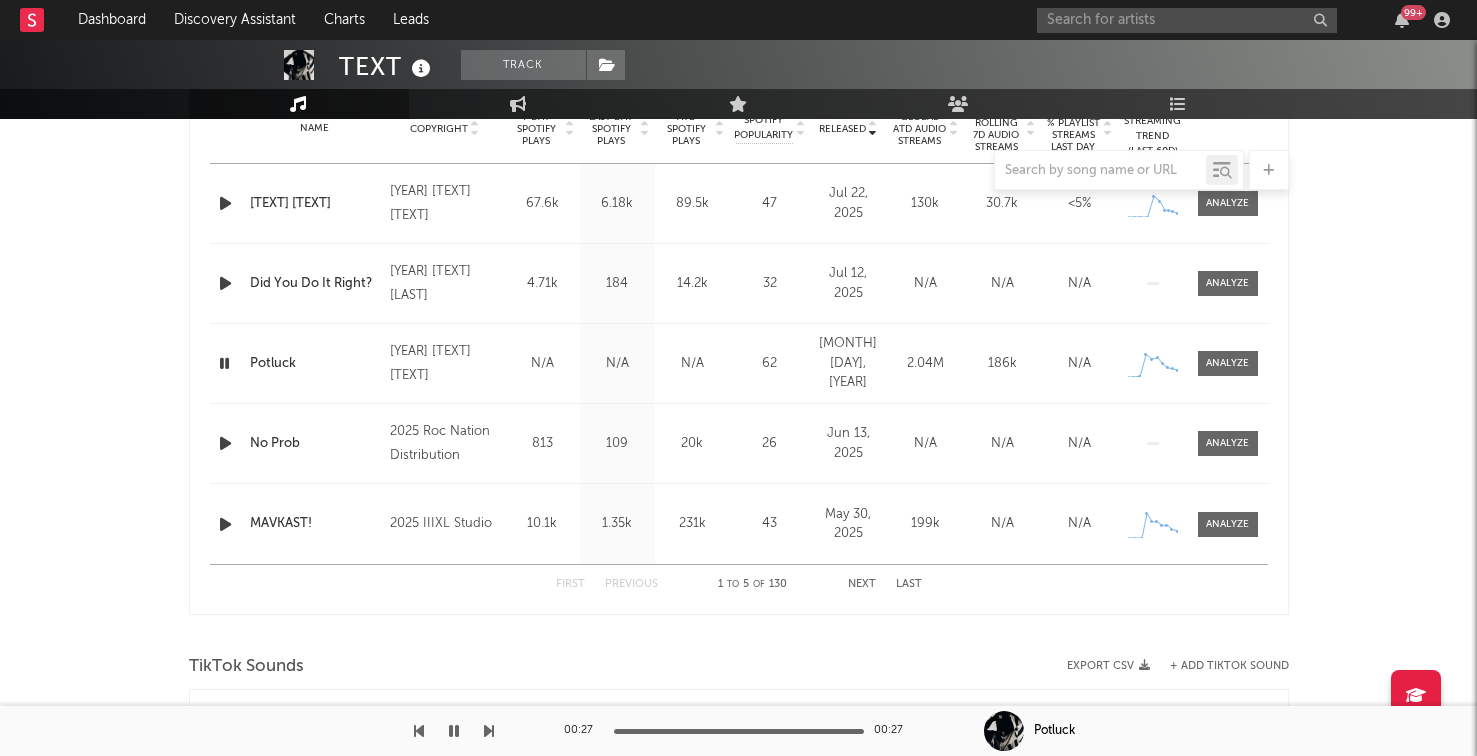 click on "Next" at bounding box center [862, 584] 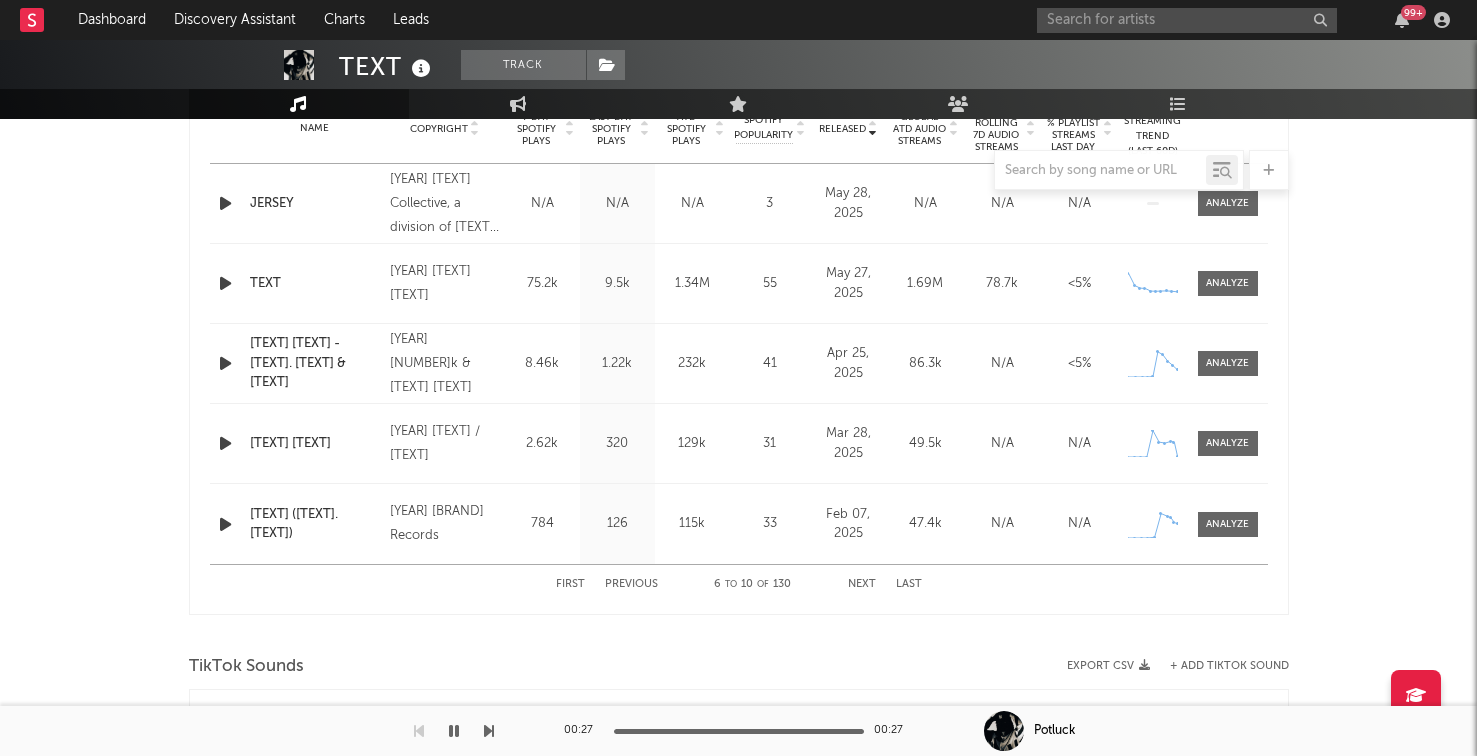 click at bounding box center [225, 283] 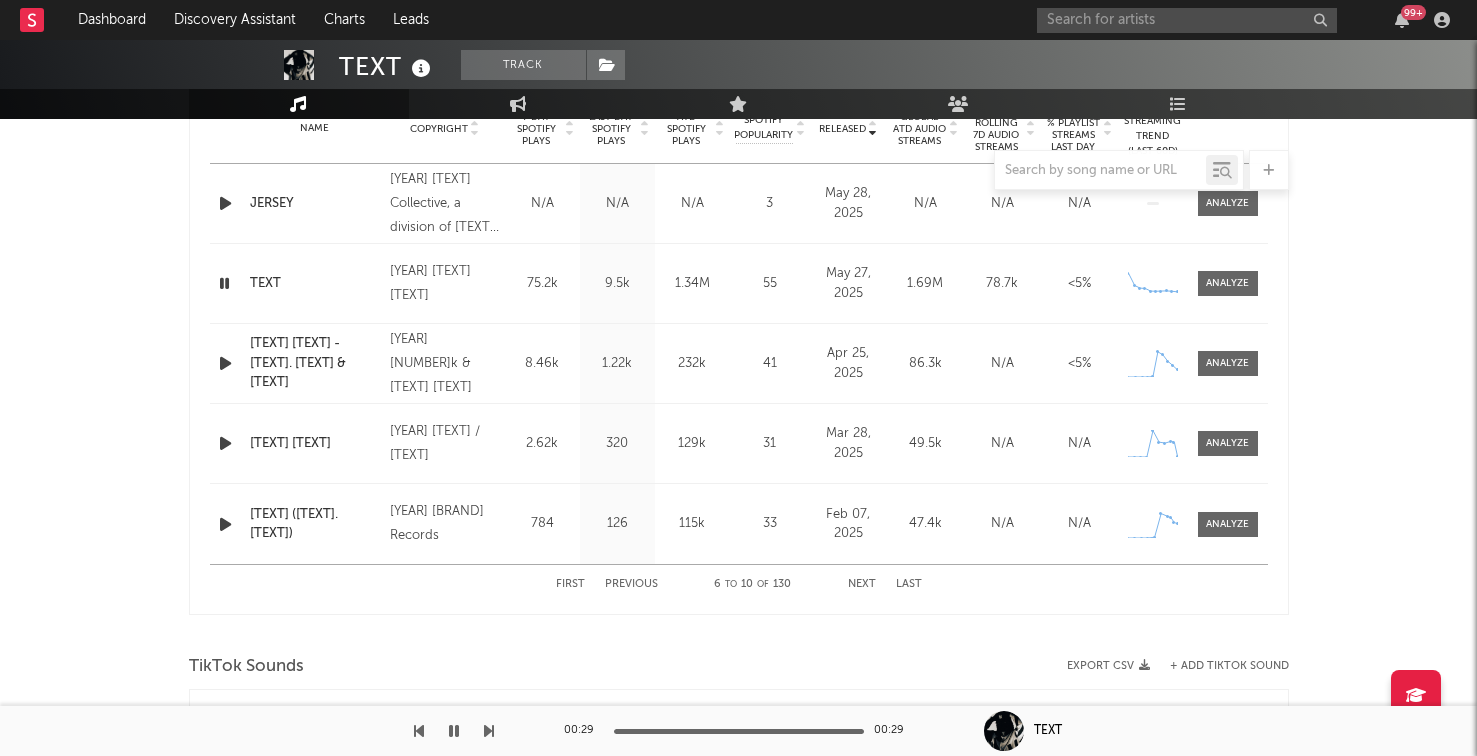 click on "99 +" at bounding box center (1247, 20) 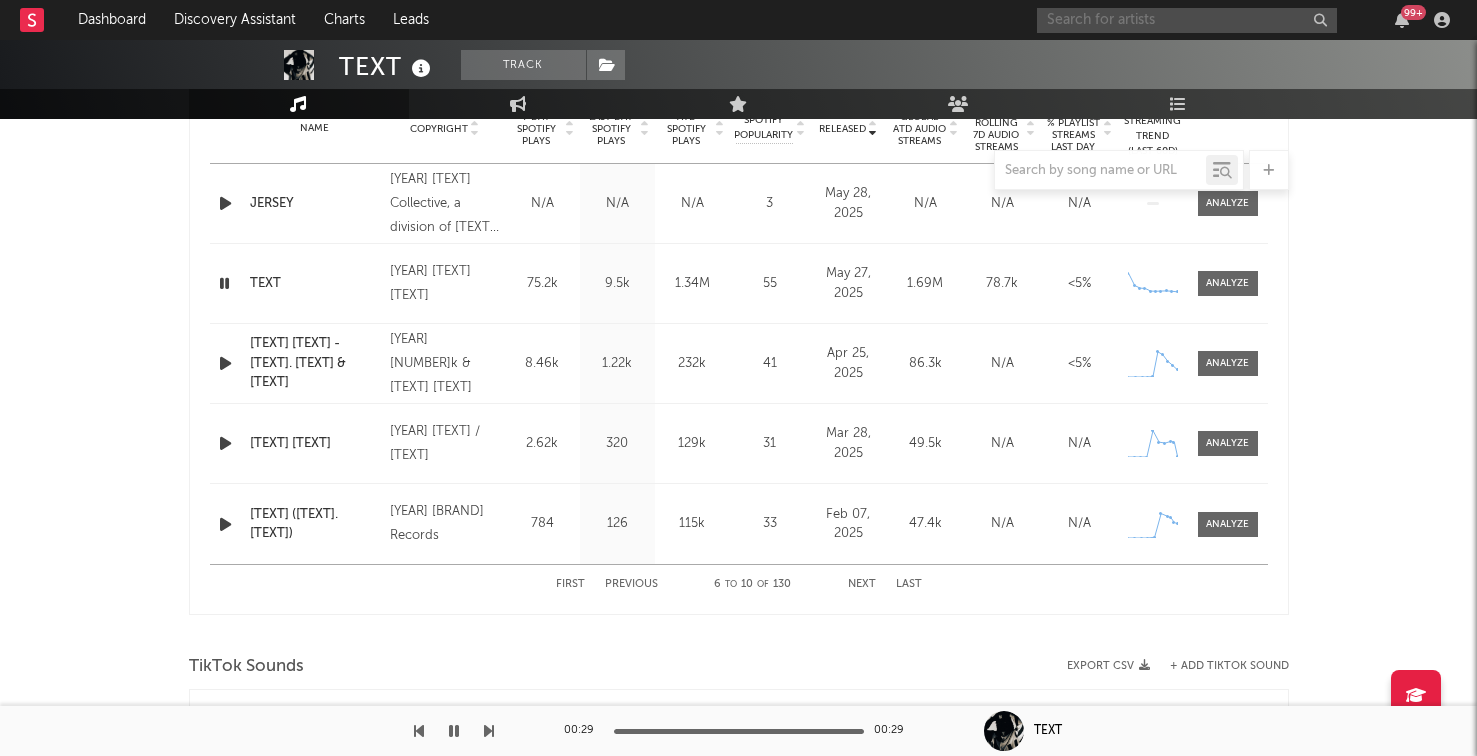 click at bounding box center [1187, 20] 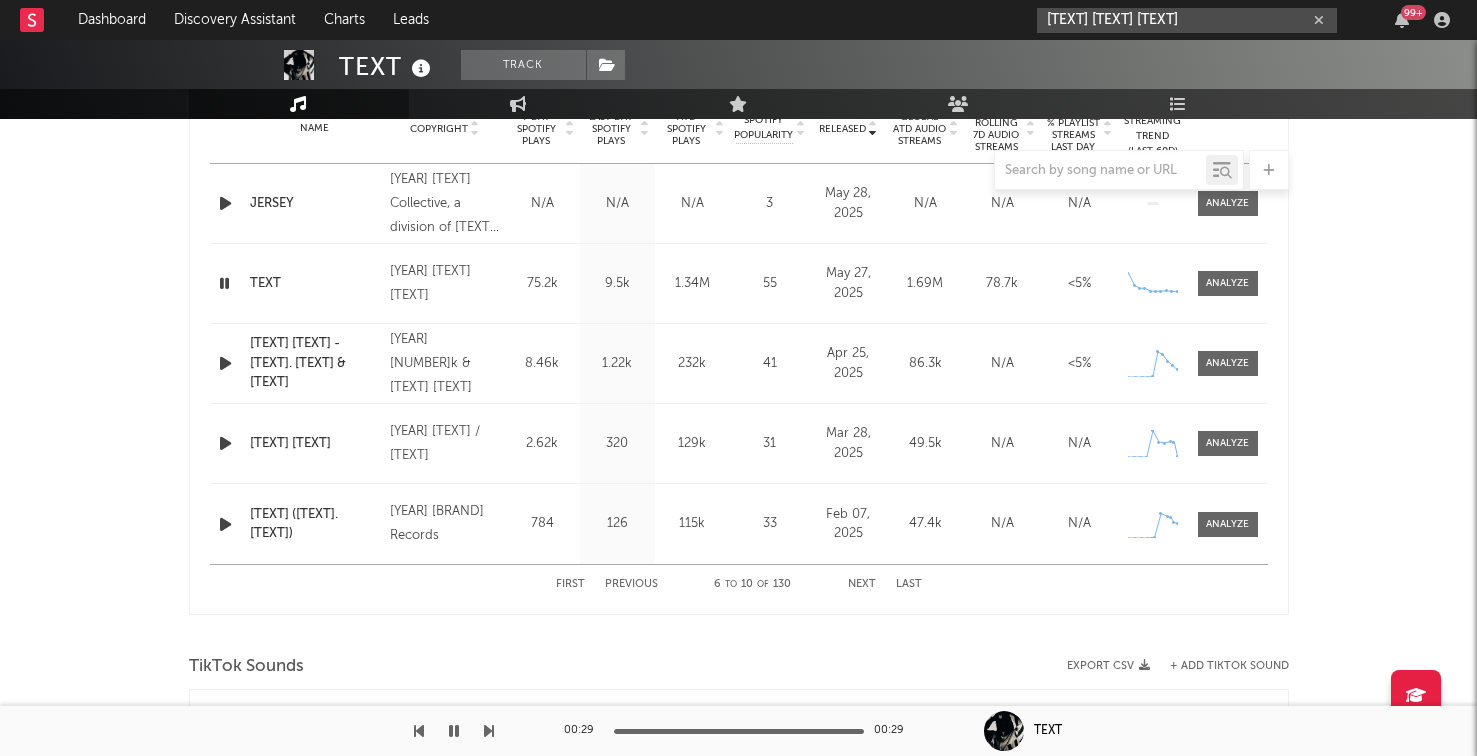 click on "wylin liiq" at bounding box center [1187, 20] 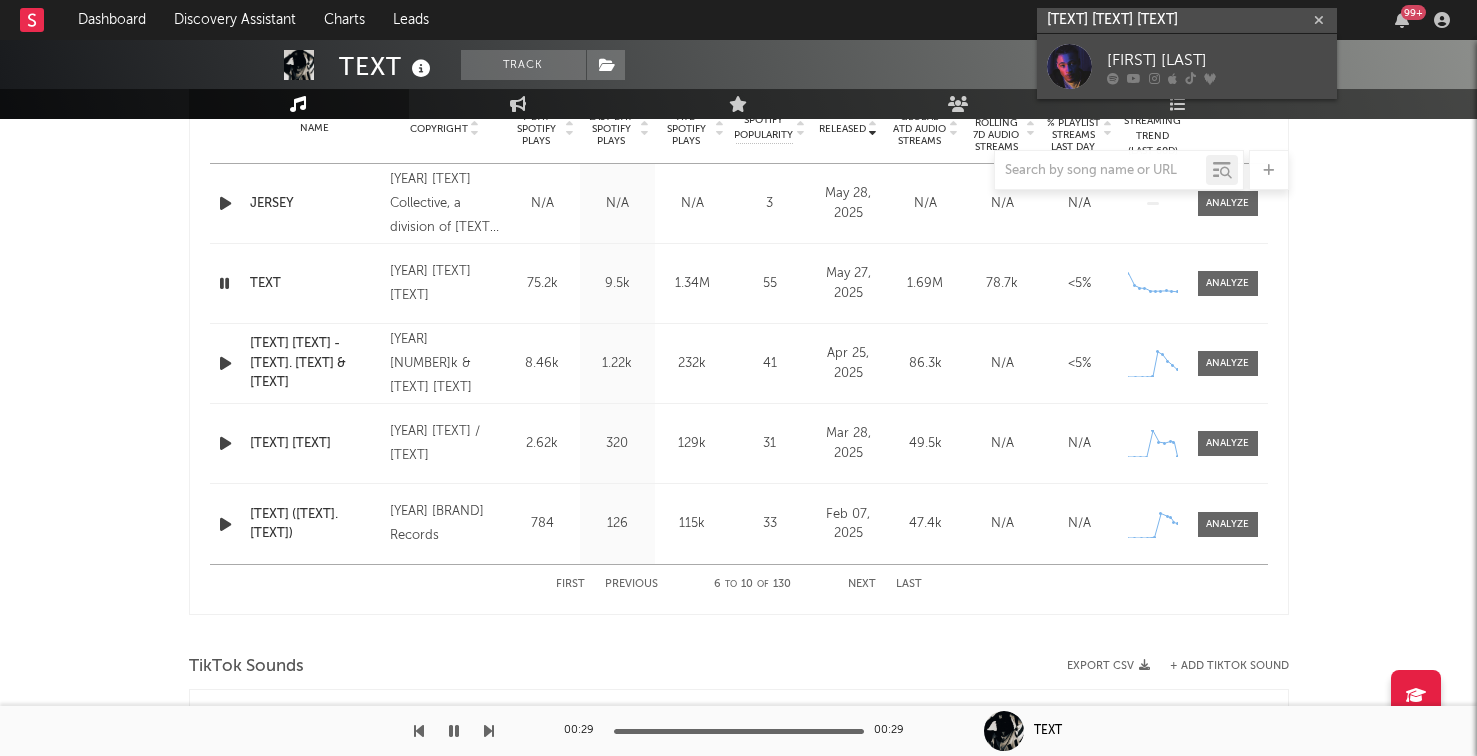 type on "wylin liiq" 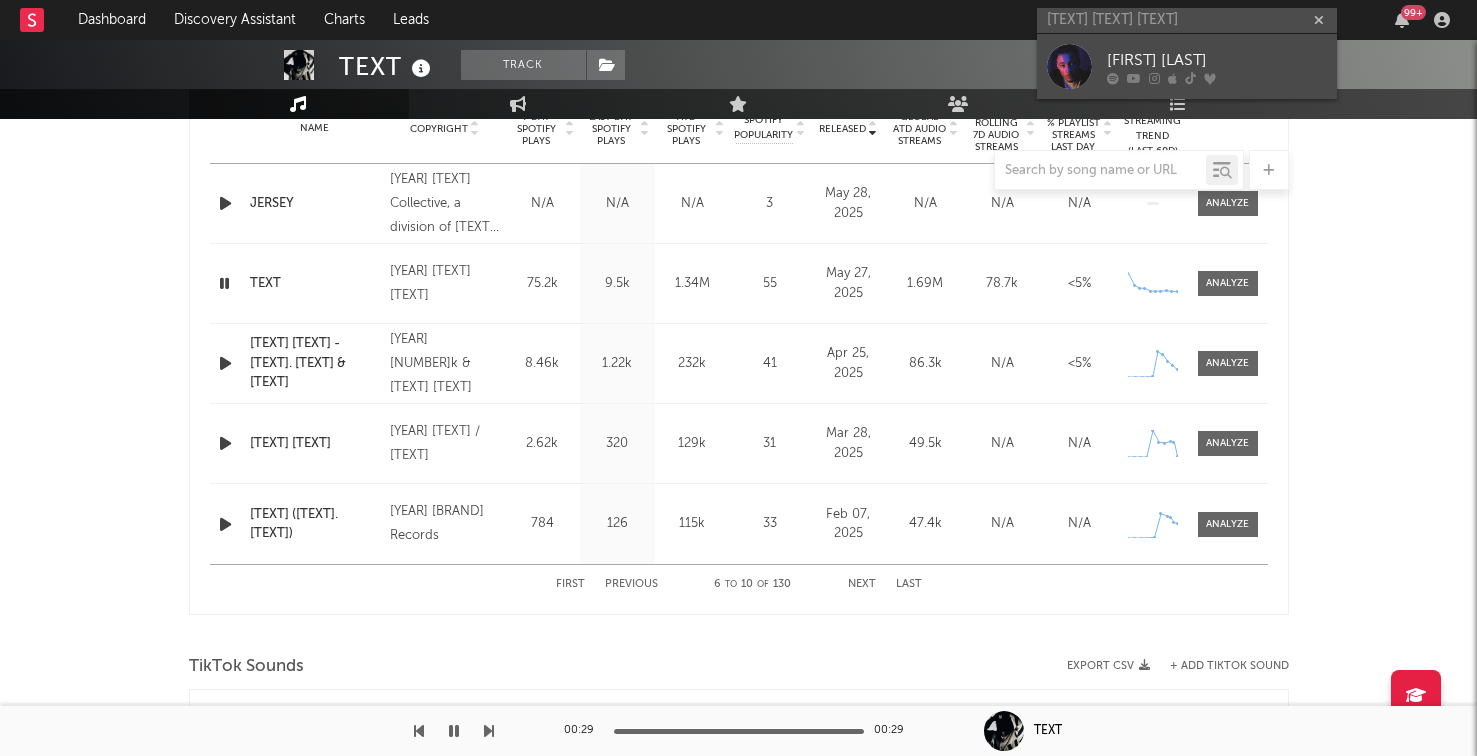 click at bounding box center [1217, 78] 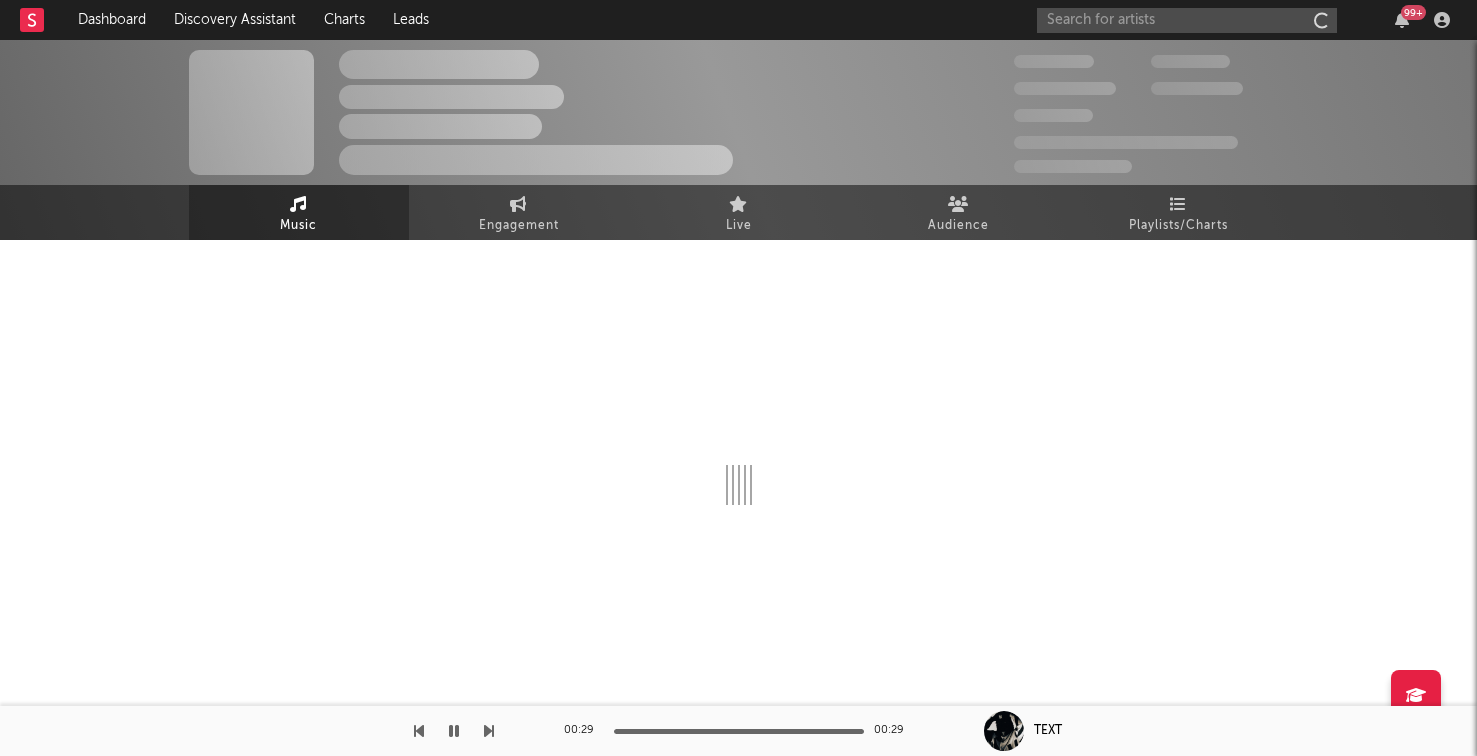 scroll, scrollTop: 0, scrollLeft: 0, axis: both 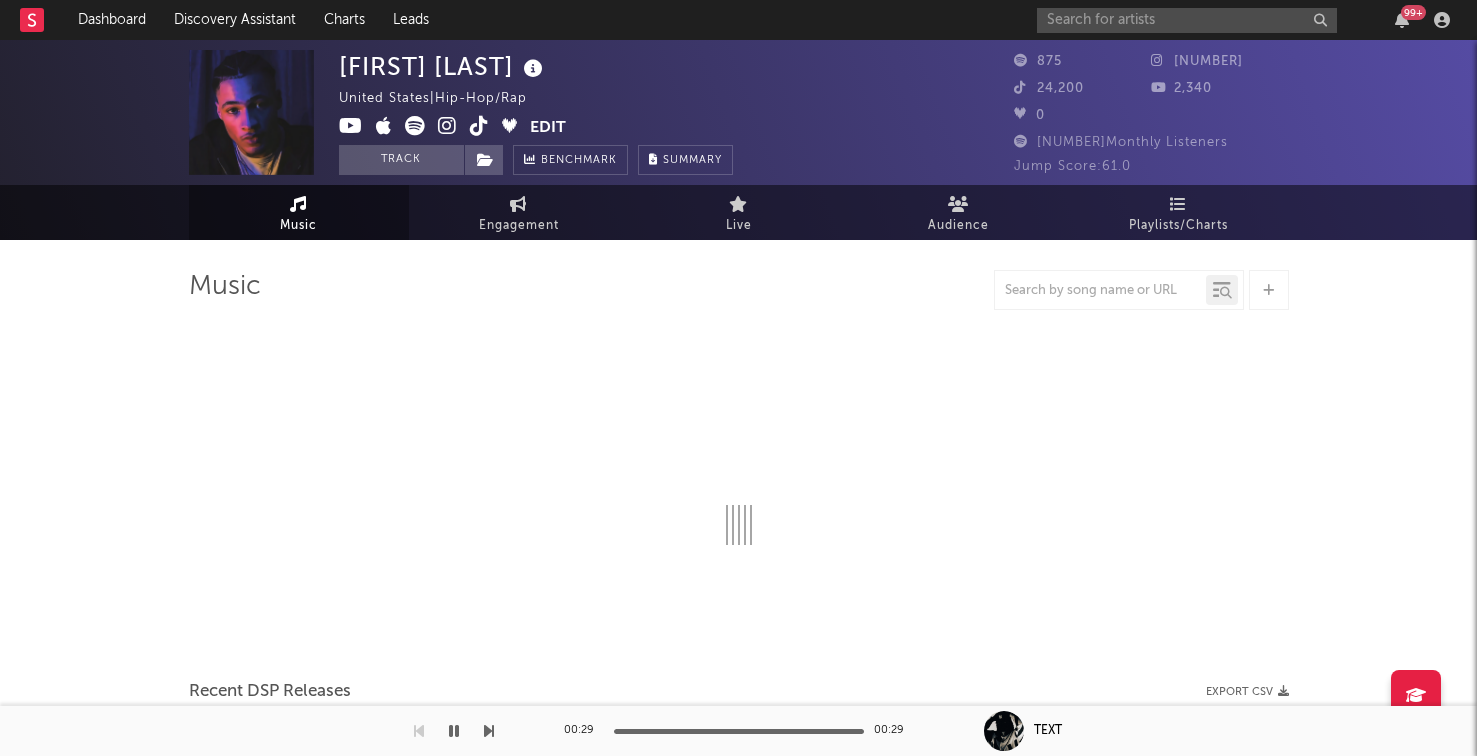 select on "1w" 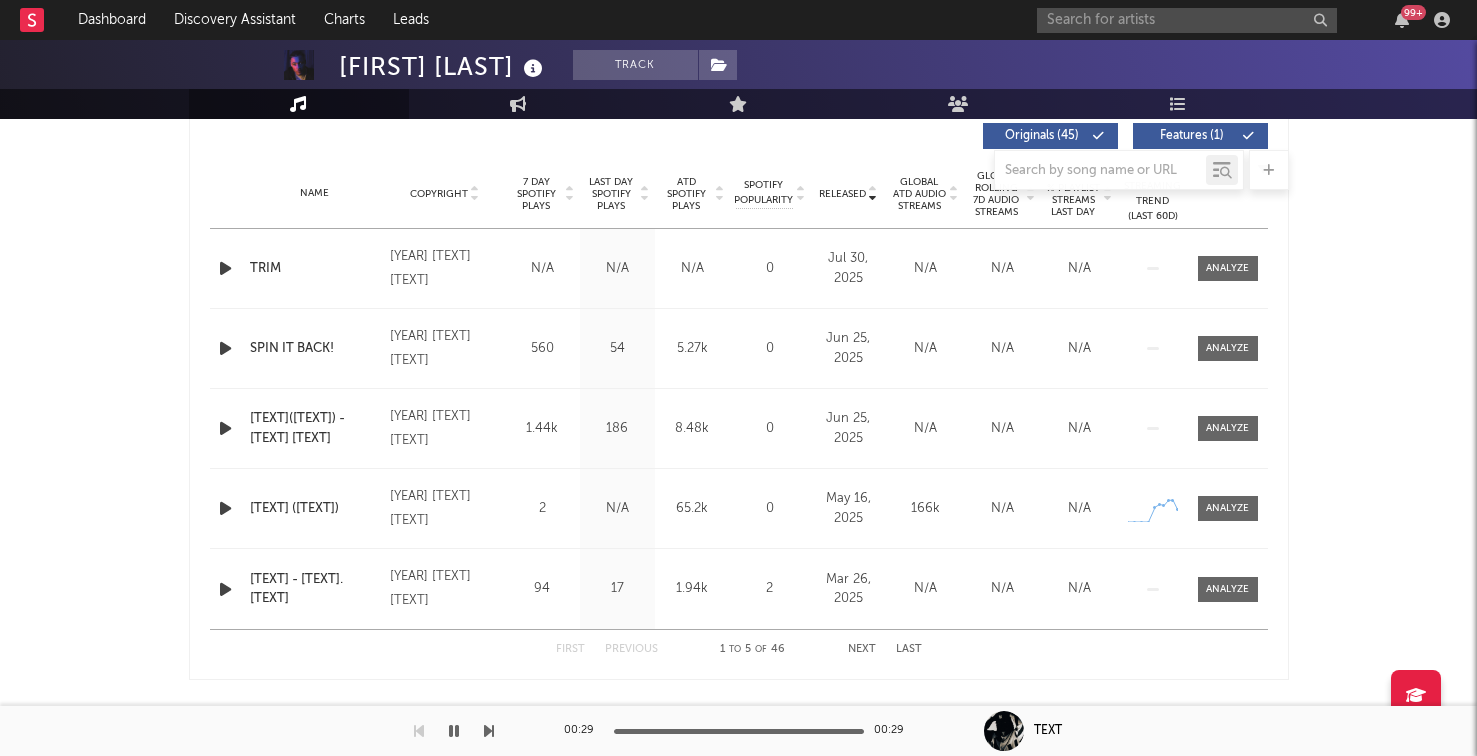 scroll, scrollTop: 790, scrollLeft: 0, axis: vertical 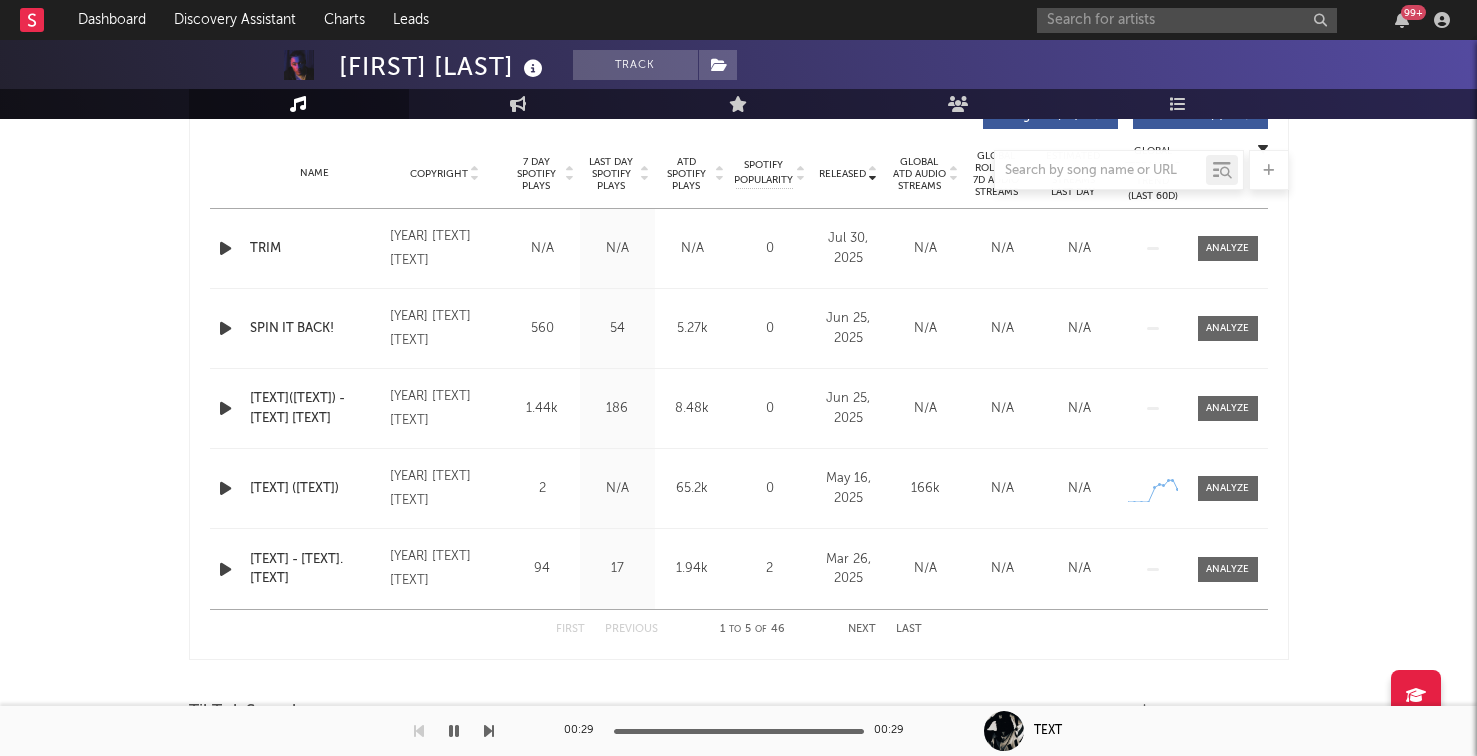 click at bounding box center (739, 170) 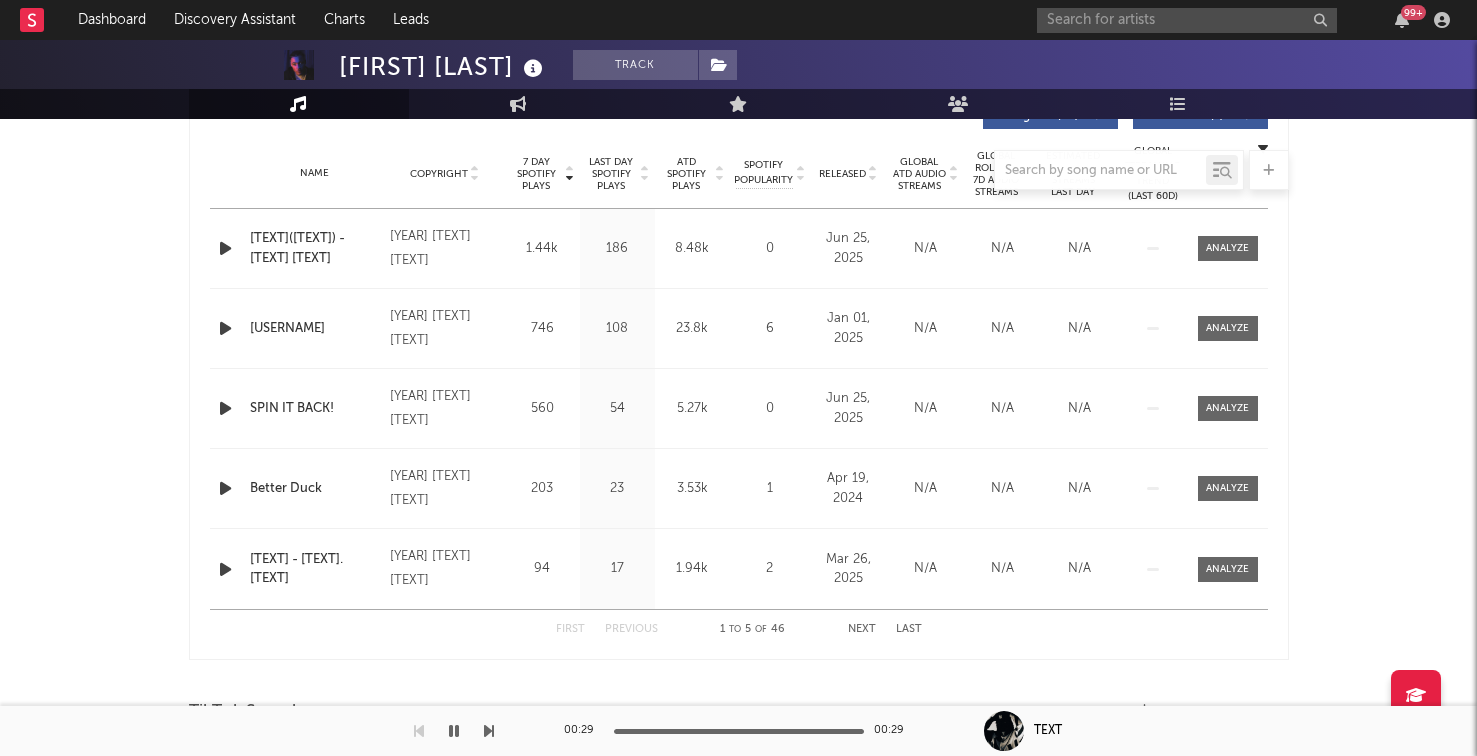 click on "7 Day Spotify Plays" at bounding box center [536, 174] 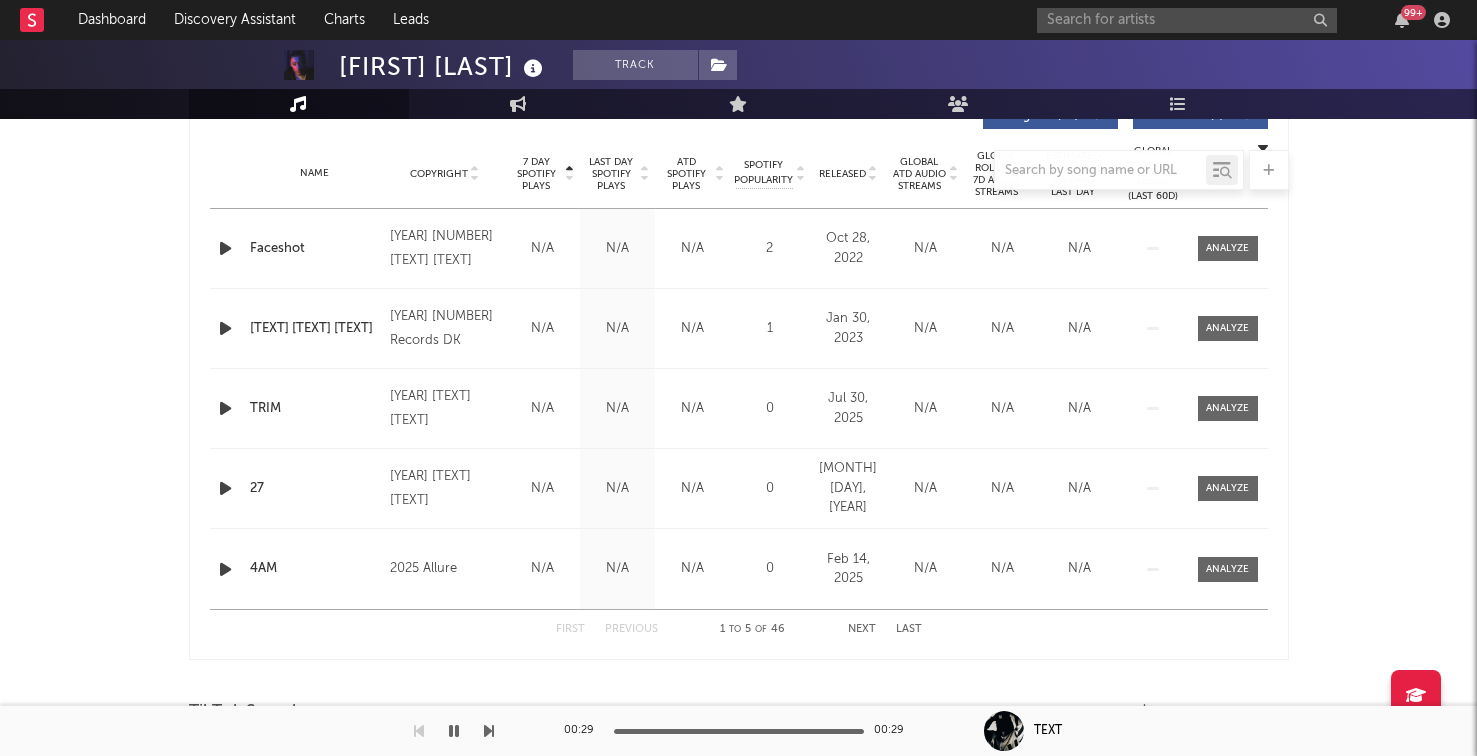 click on "7 Day Spotify Plays" at bounding box center (536, 174) 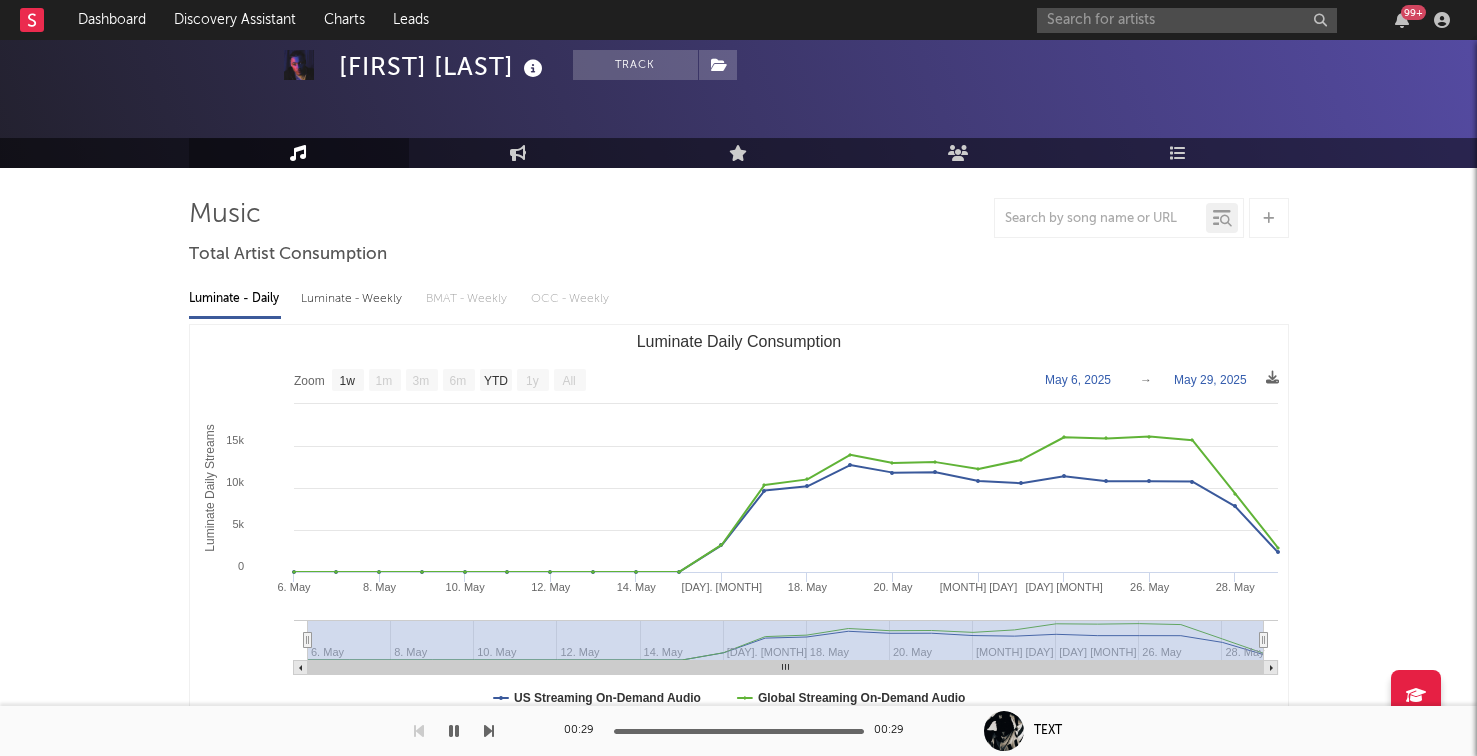 scroll, scrollTop: 0, scrollLeft: 0, axis: both 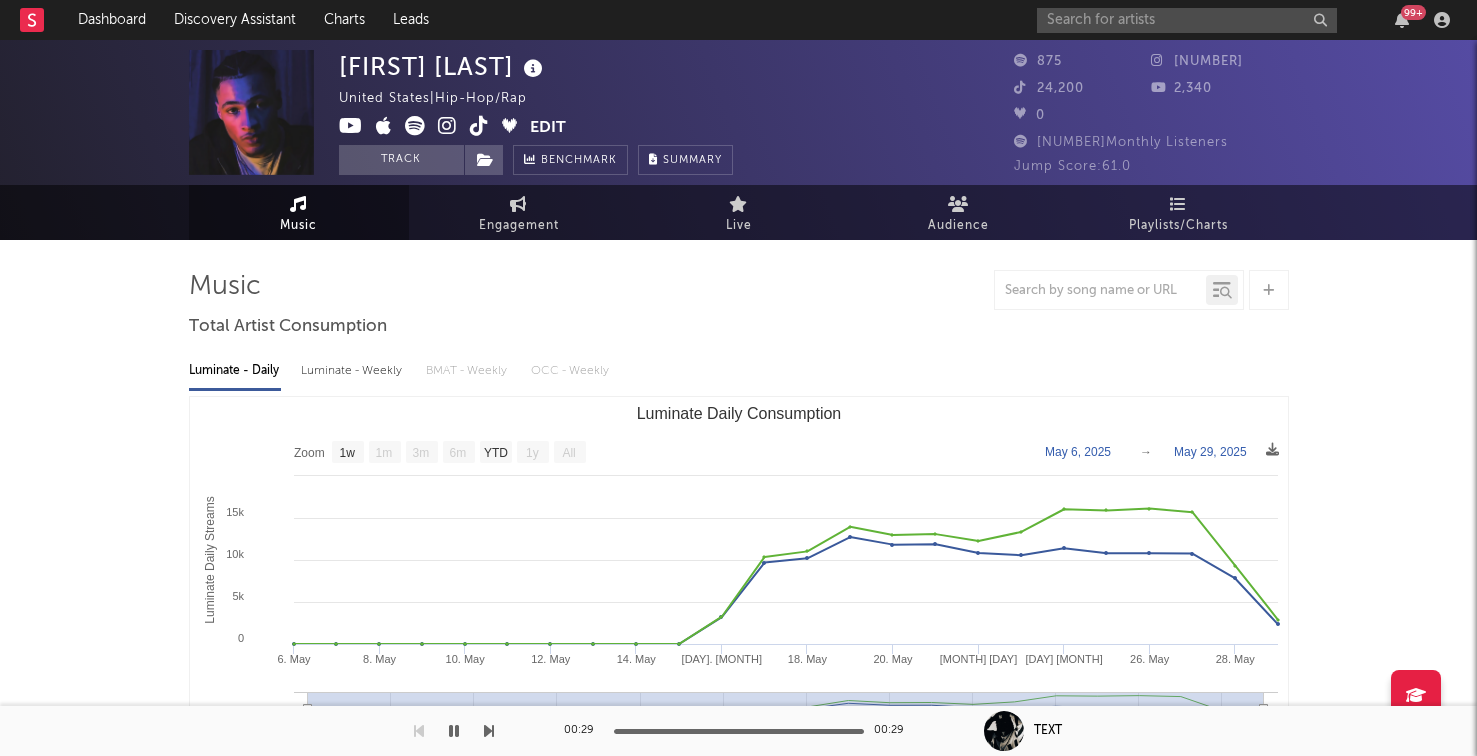 click at bounding box center (447, 126) 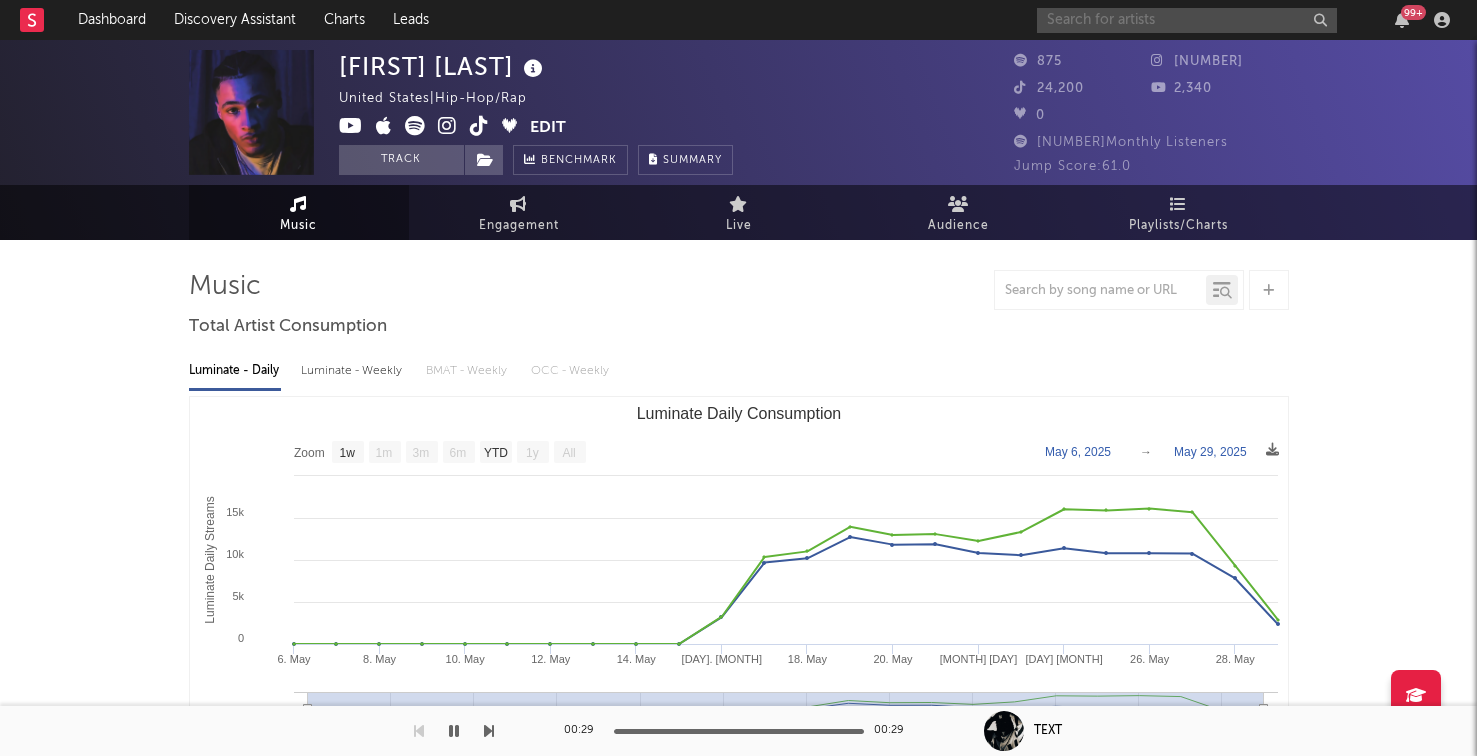 click at bounding box center (1187, 20) 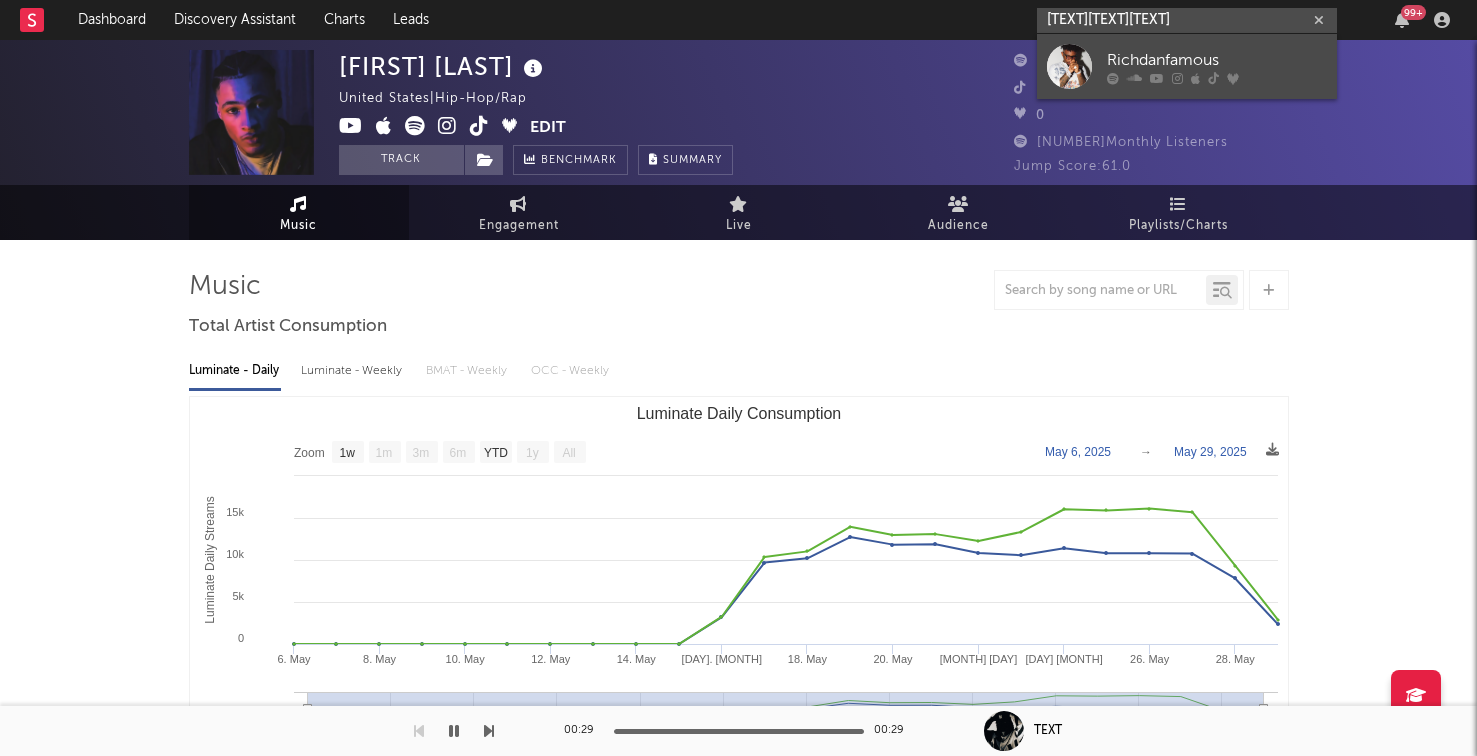 type on "richdanfam" 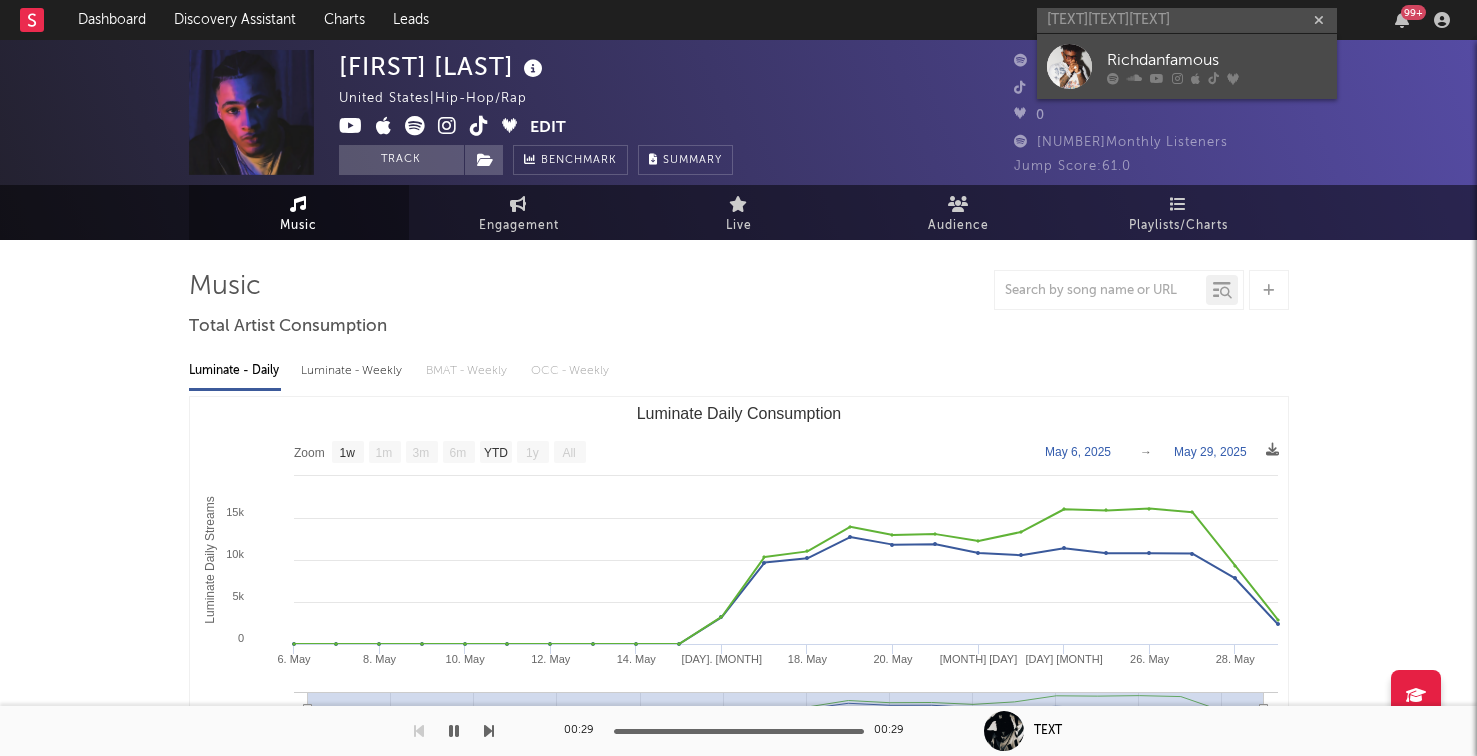 click at bounding box center [1069, 66] 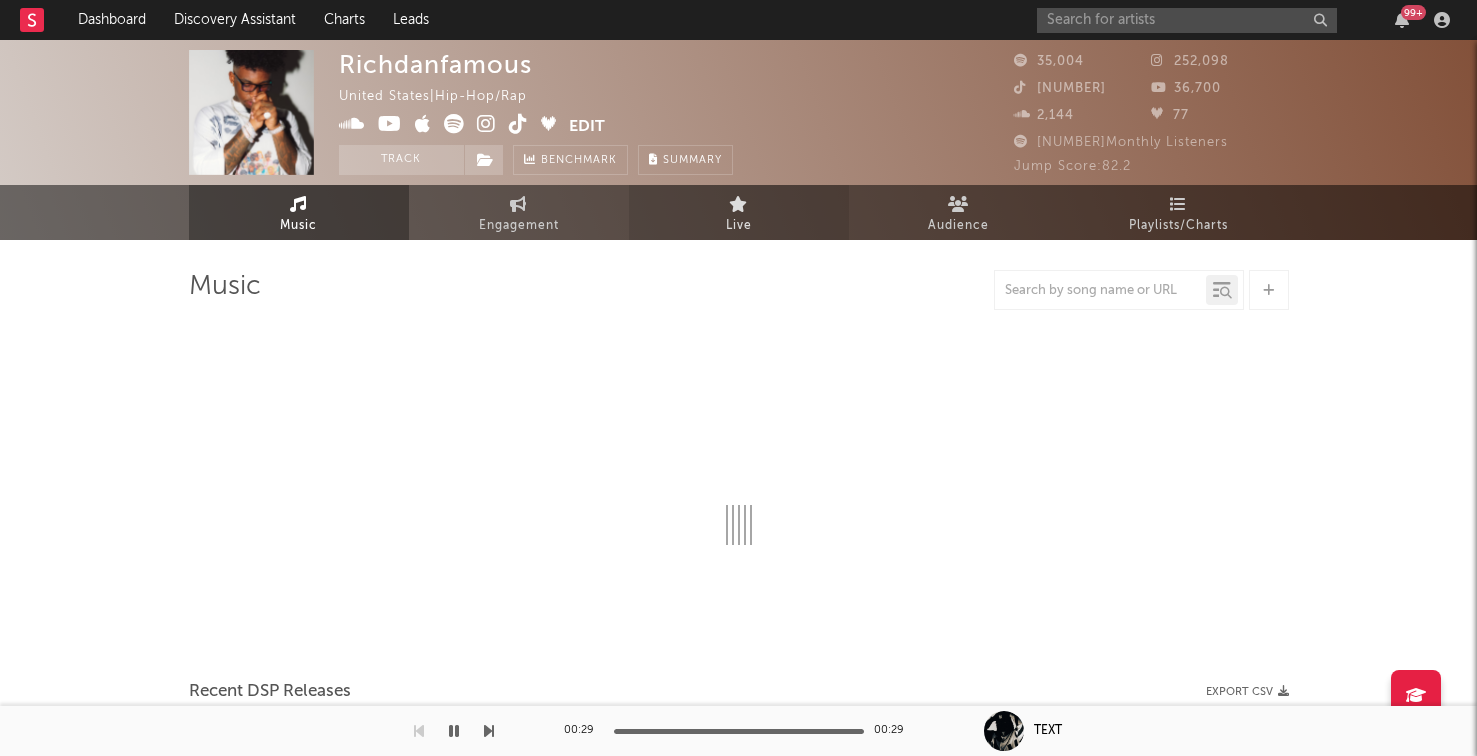 select on "6m" 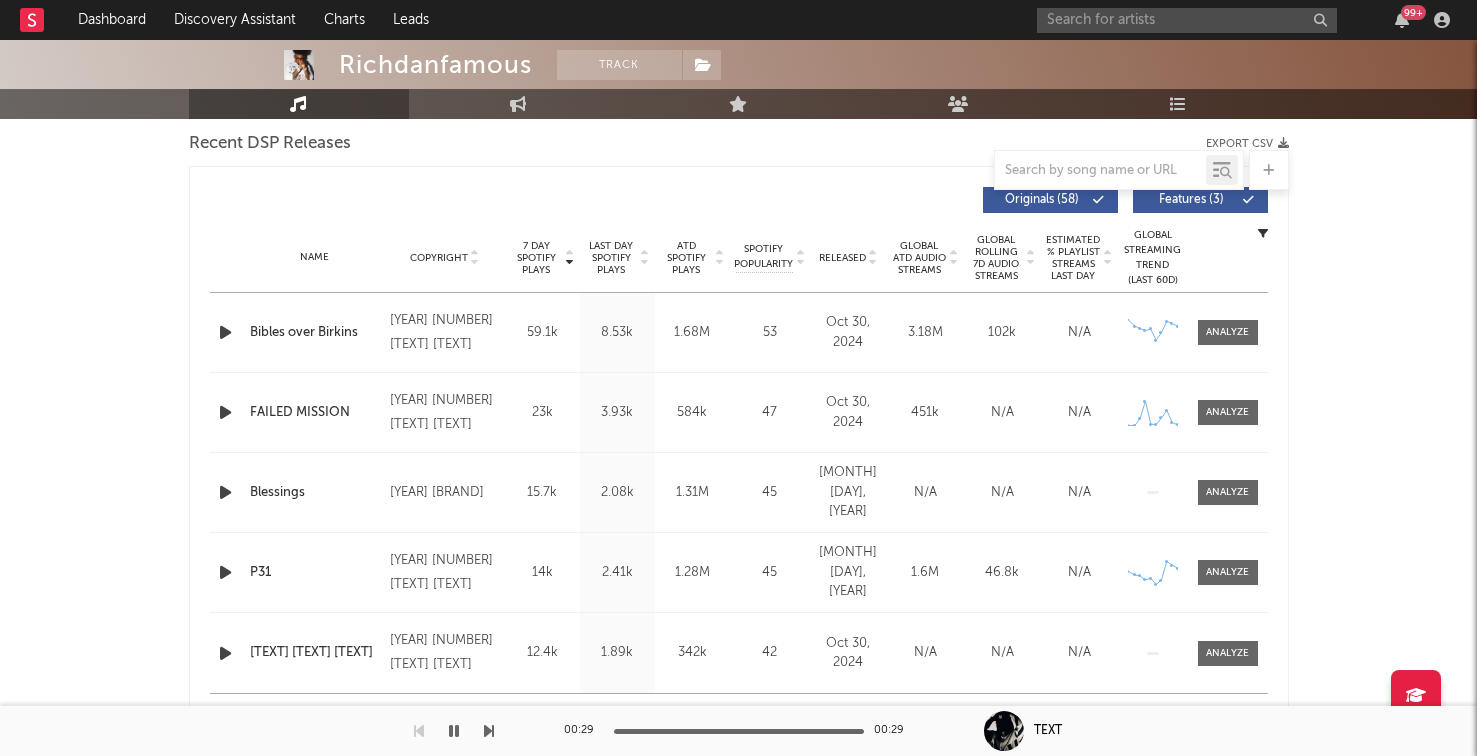 scroll, scrollTop: 710, scrollLeft: 0, axis: vertical 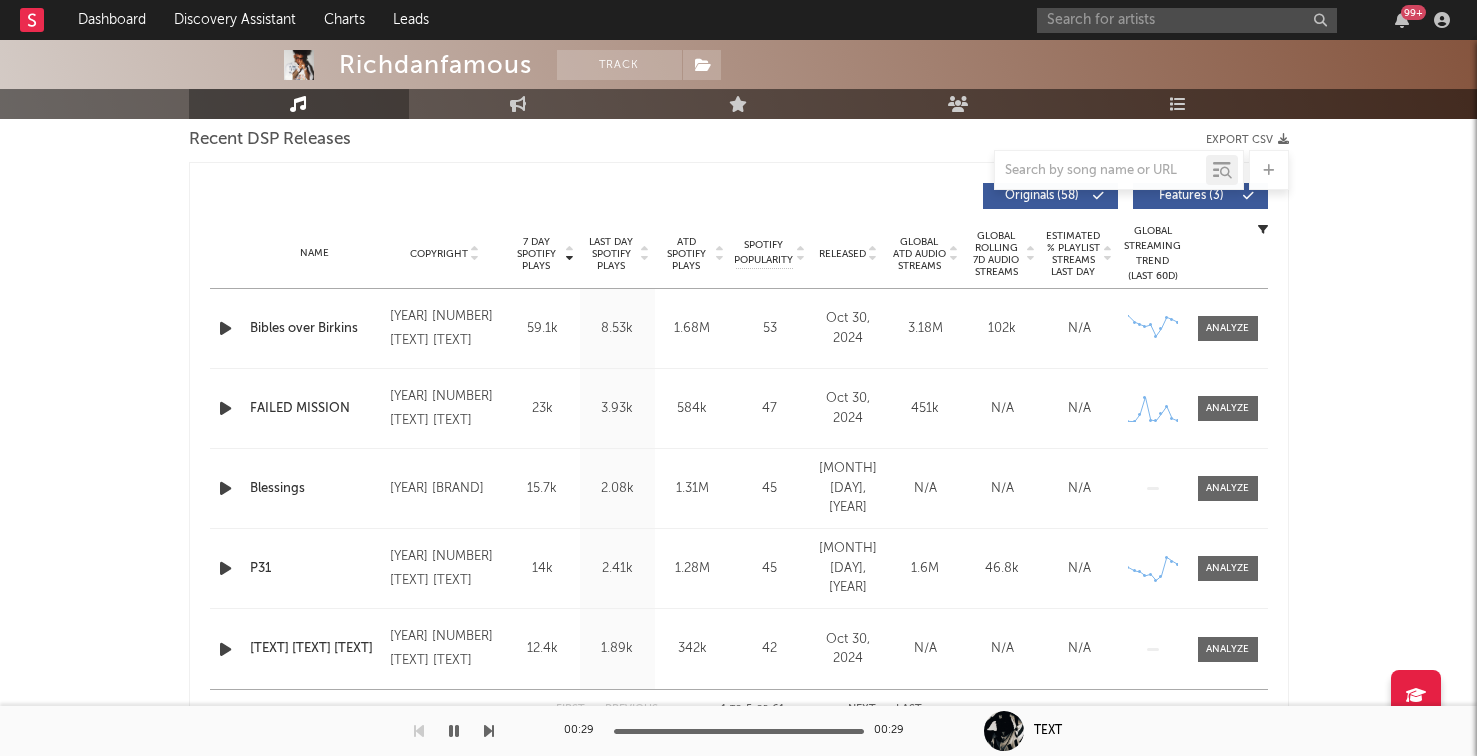 click on "Name Copyright Label Album Names Composer Names 7 Day Spotify Plays Last Day Spotify Plays ATD Spotify Plays Spotify Popularity Total US Streams Total US SES Total UK Streams Total UK Audio Streams UK Weekly Streams UK Weekly Audio Streams Released US ATD Audio Streams US Rolling 7D Audio Streams US Rolling WoW % Chg Global ATD Audio Streams Global Rolling 7D Audio Streams Global Rolling WoW % Chg Estimated % Playlist Streams Last Day Global Streaming Trend (Last 60D) Ex-US Streaming Trend (Last 60D) US Streaming Trend (Last 60D) Global Latest Day Audio Streams US Latest Day Audio Streams" at bounding box center (739, 254) 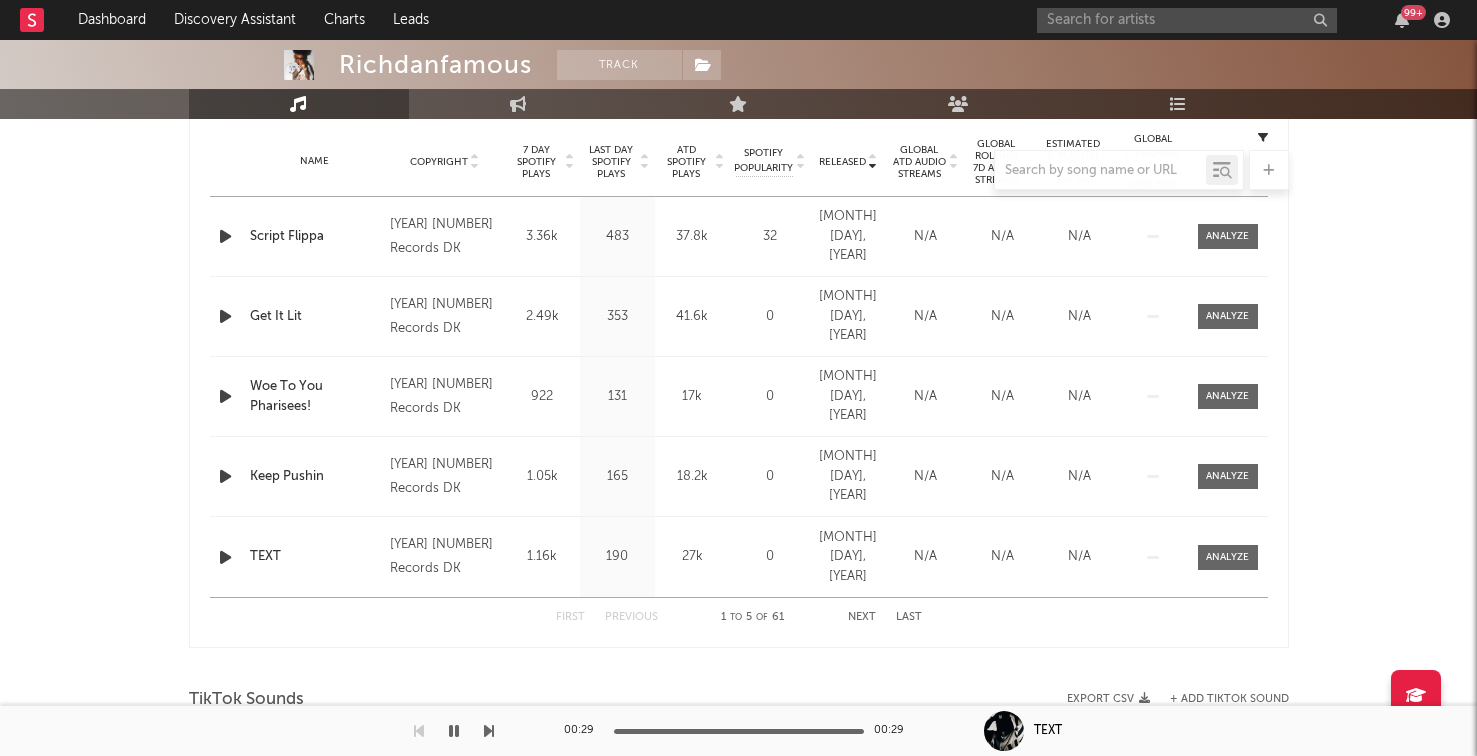 scroll, scrollTop: 807, scrollLeft: 0, axis: vertical 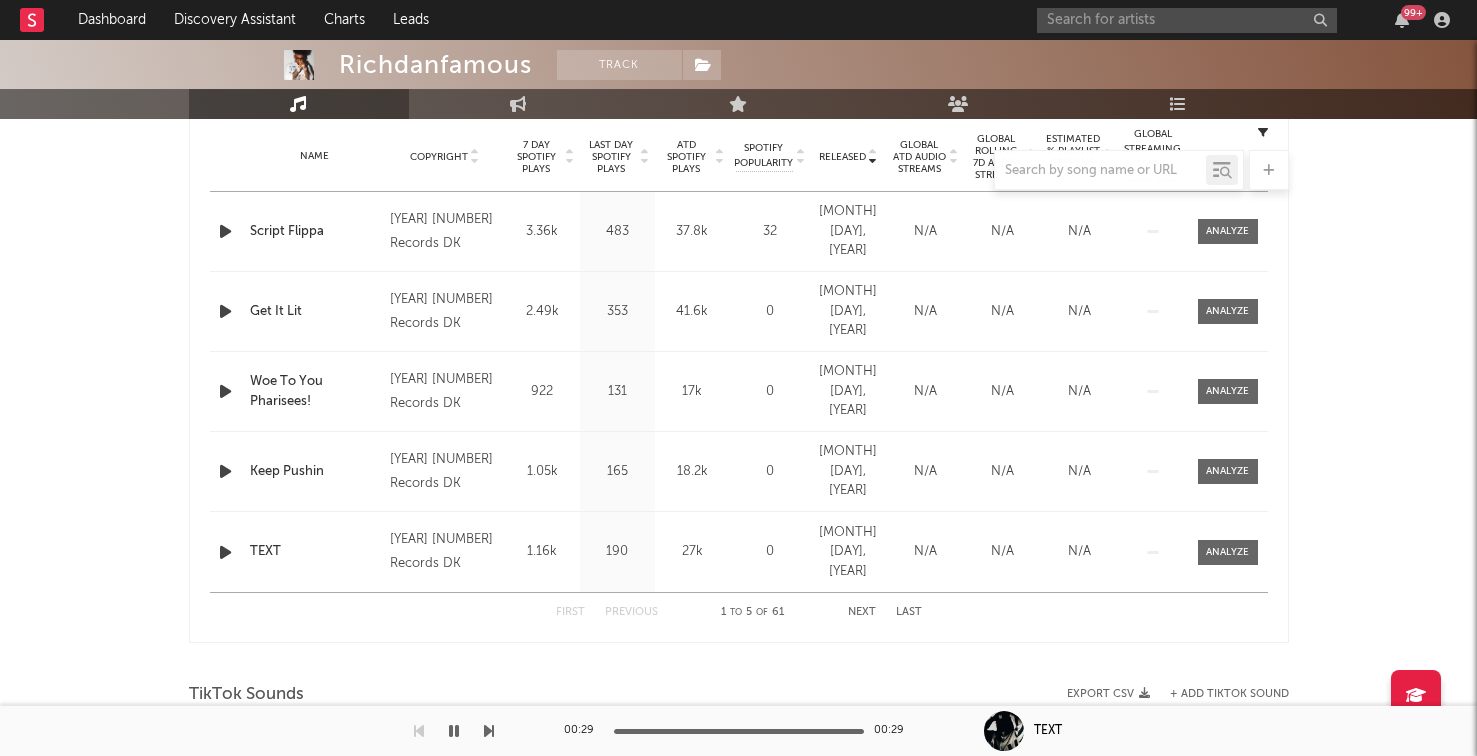 click on "Next" at bounding box center [862, 612] 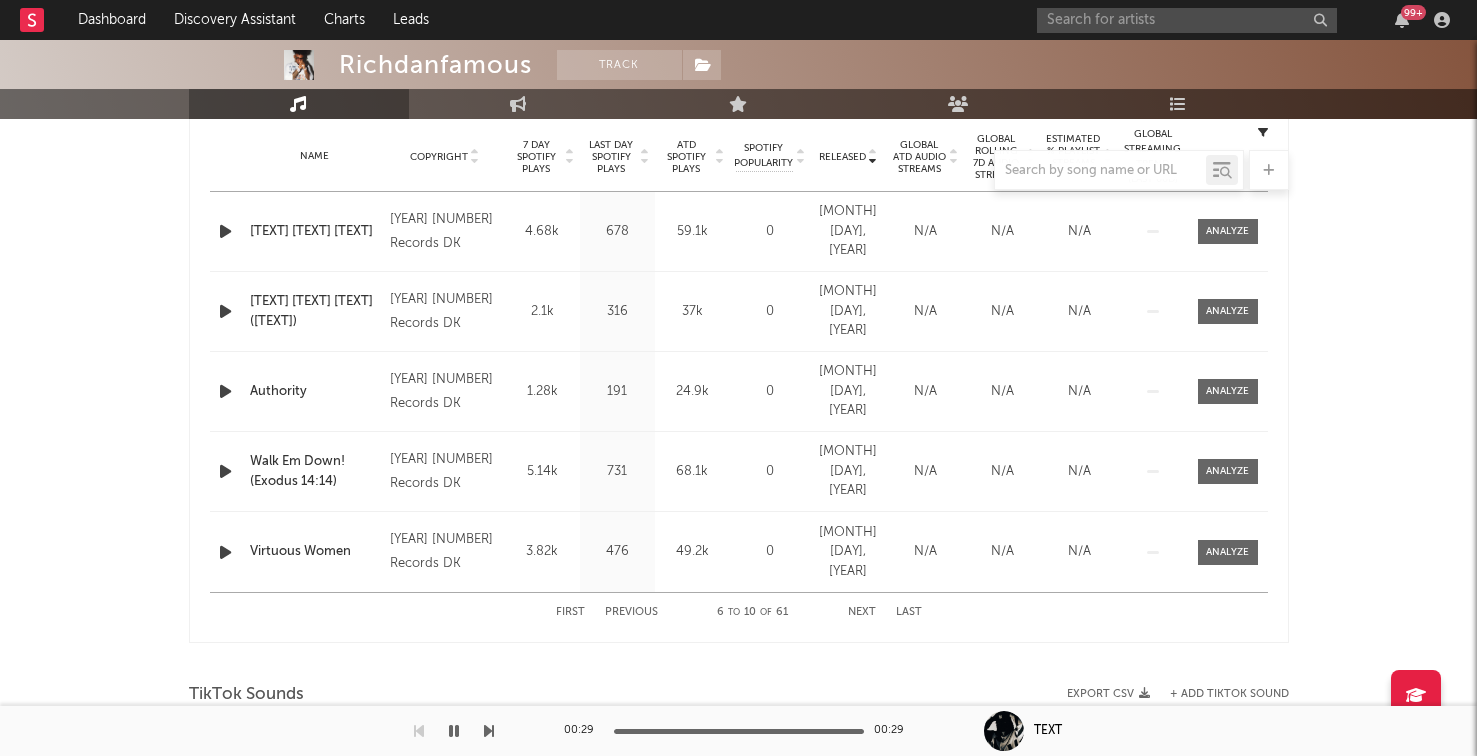 click on "Next" at bounding box center [862, 612] 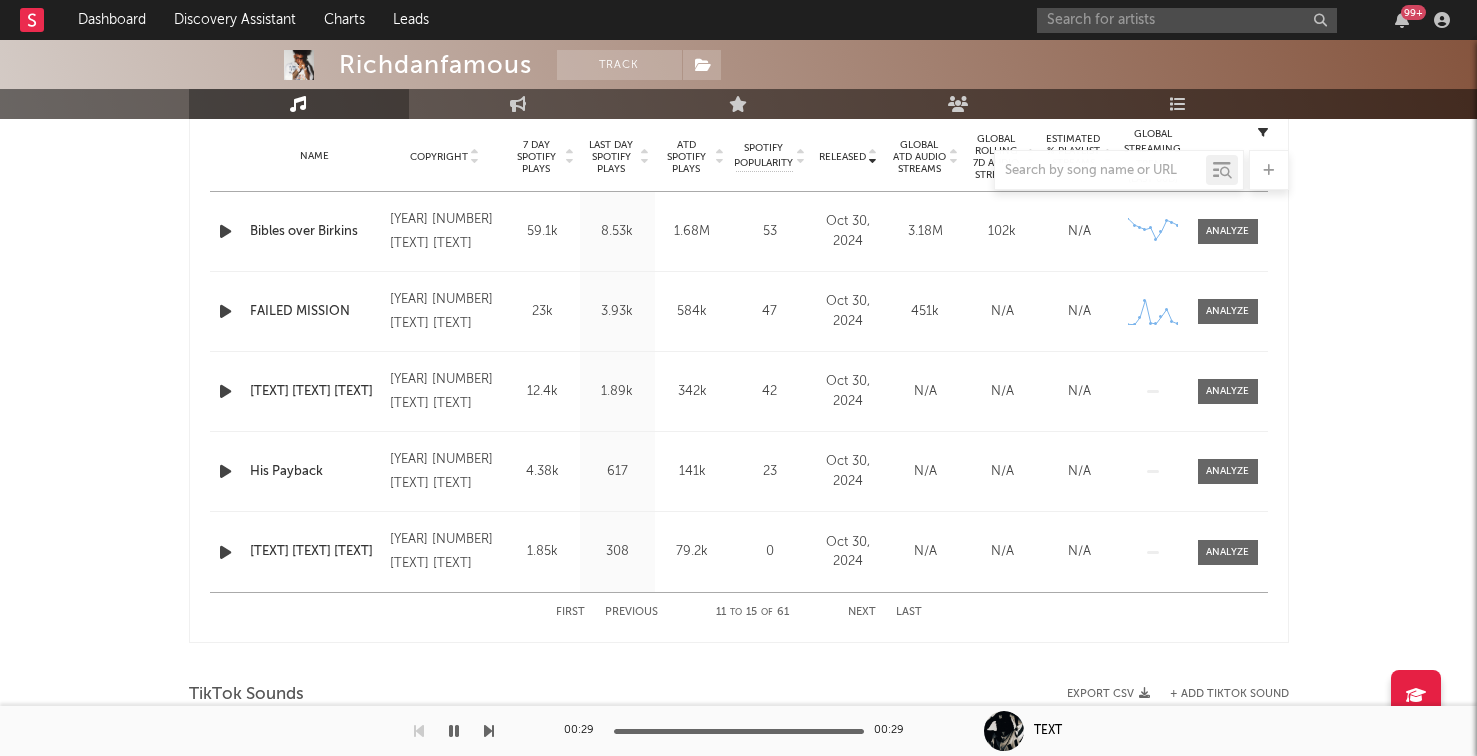 click on "Previous" at bounding box center [631, 612] 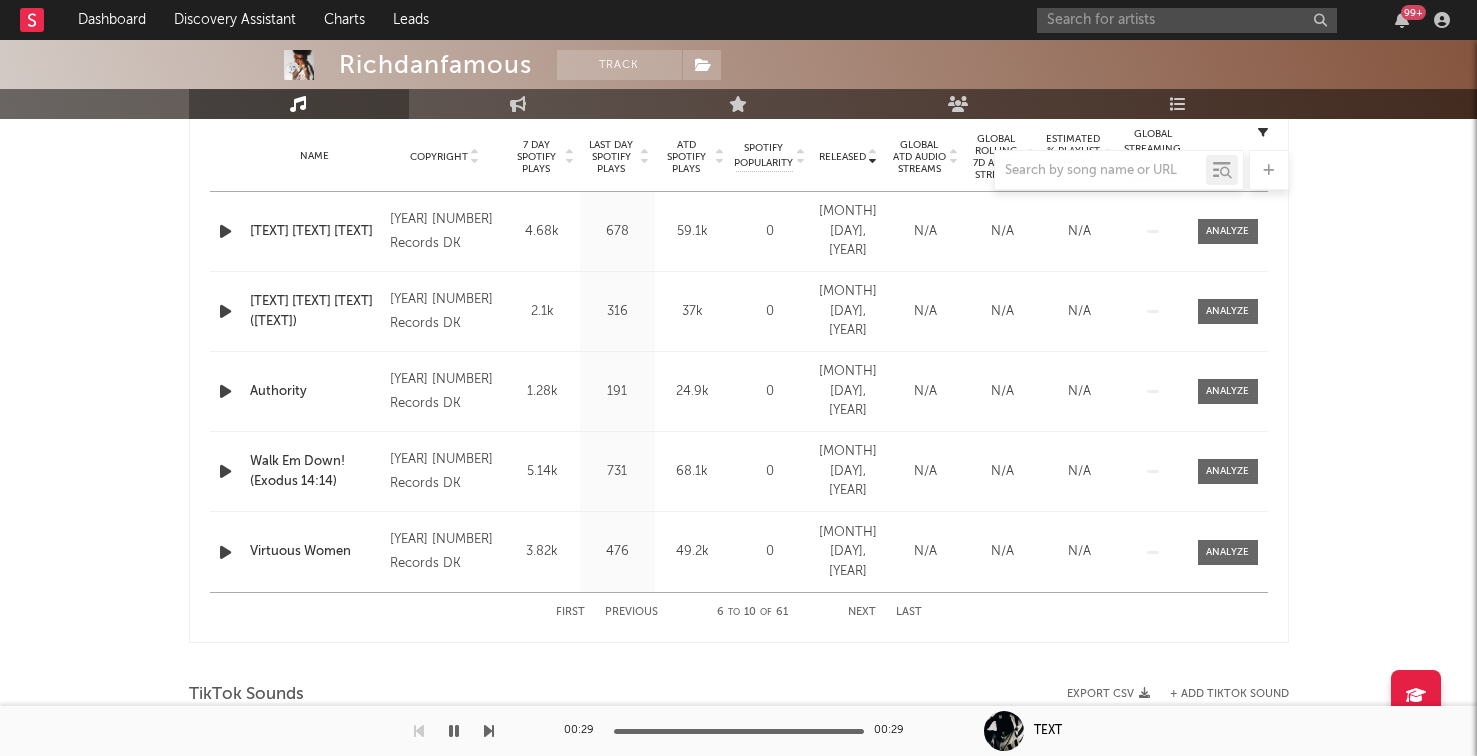 click on "Previous" at bounding box center [631, 612] 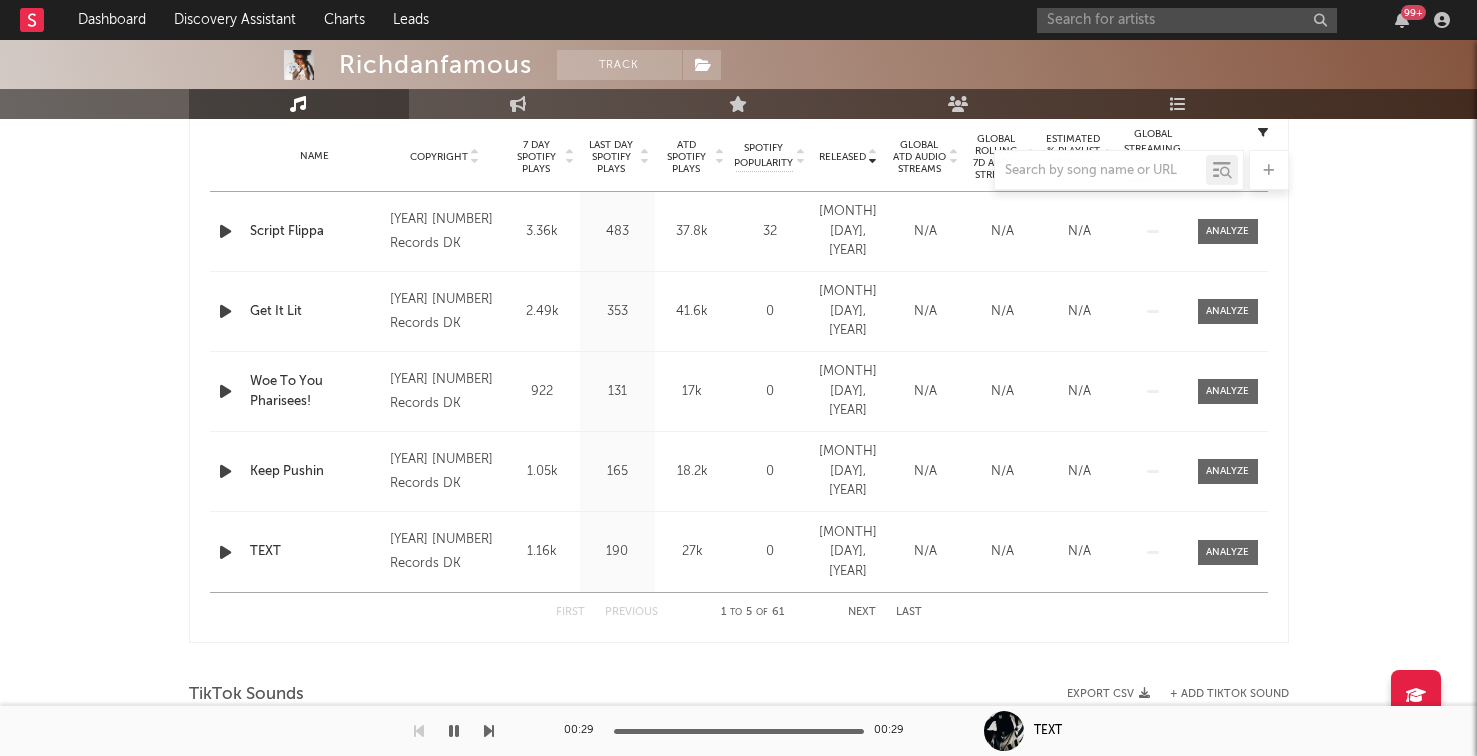 click on "Previous" at bounding box center [631, 612] 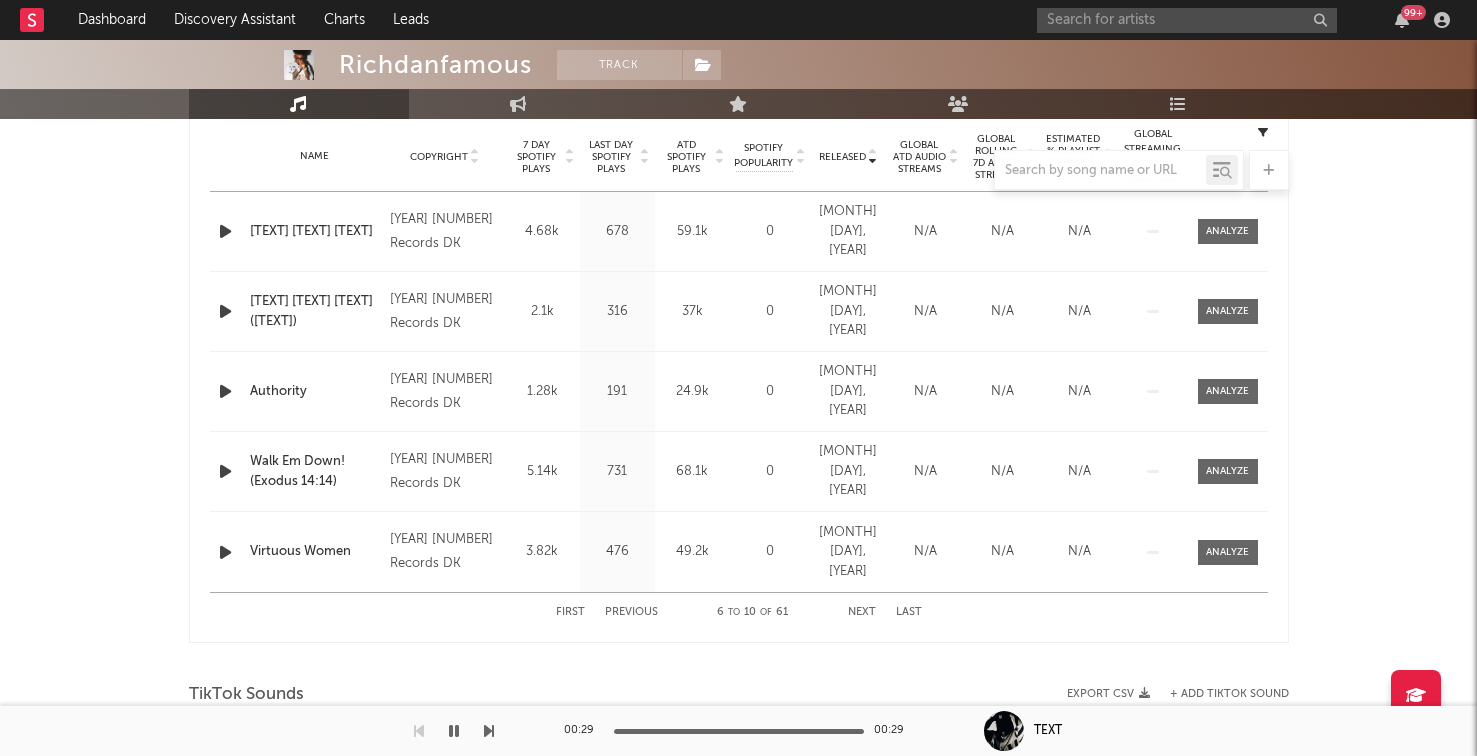 click on "Next" at bounding box center [862, 612] 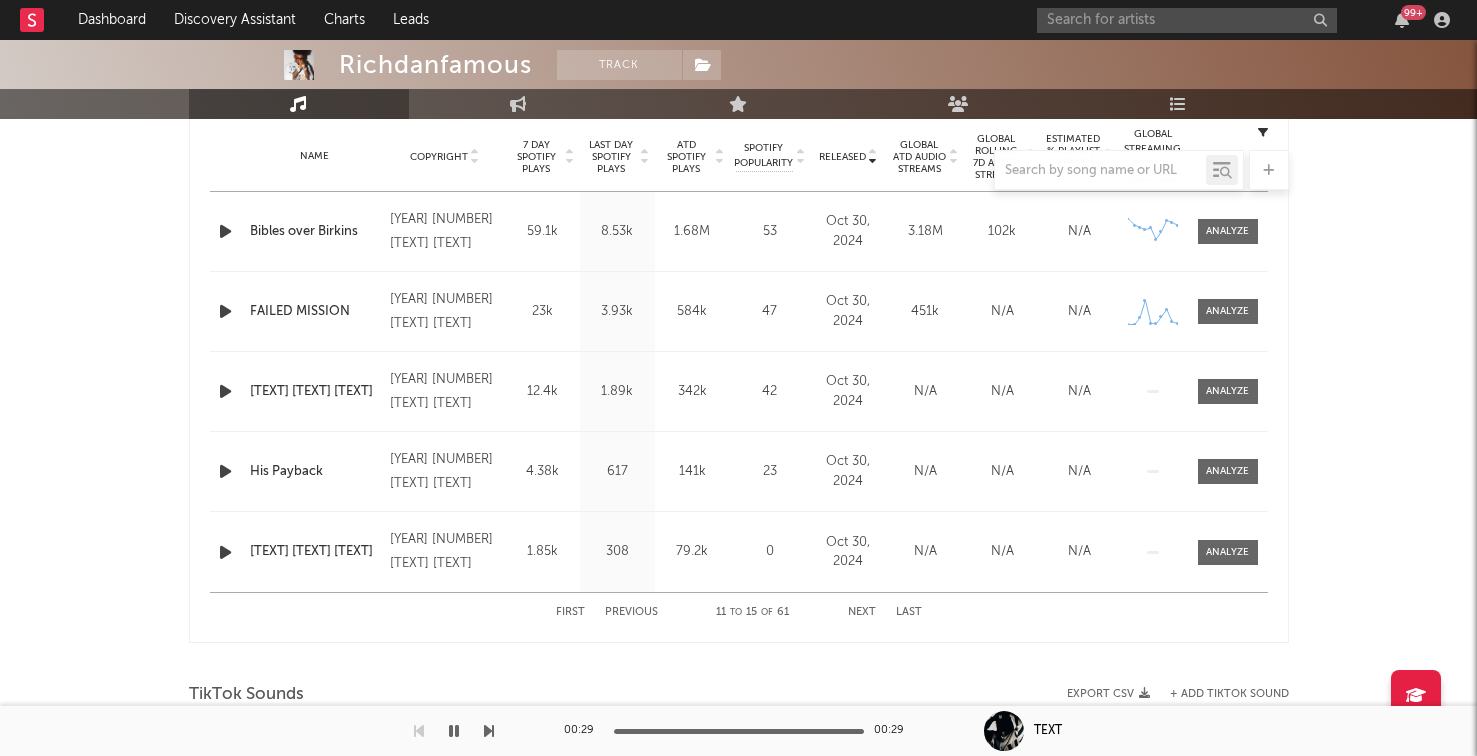 click on "Next" at bounding box center (862, 612) 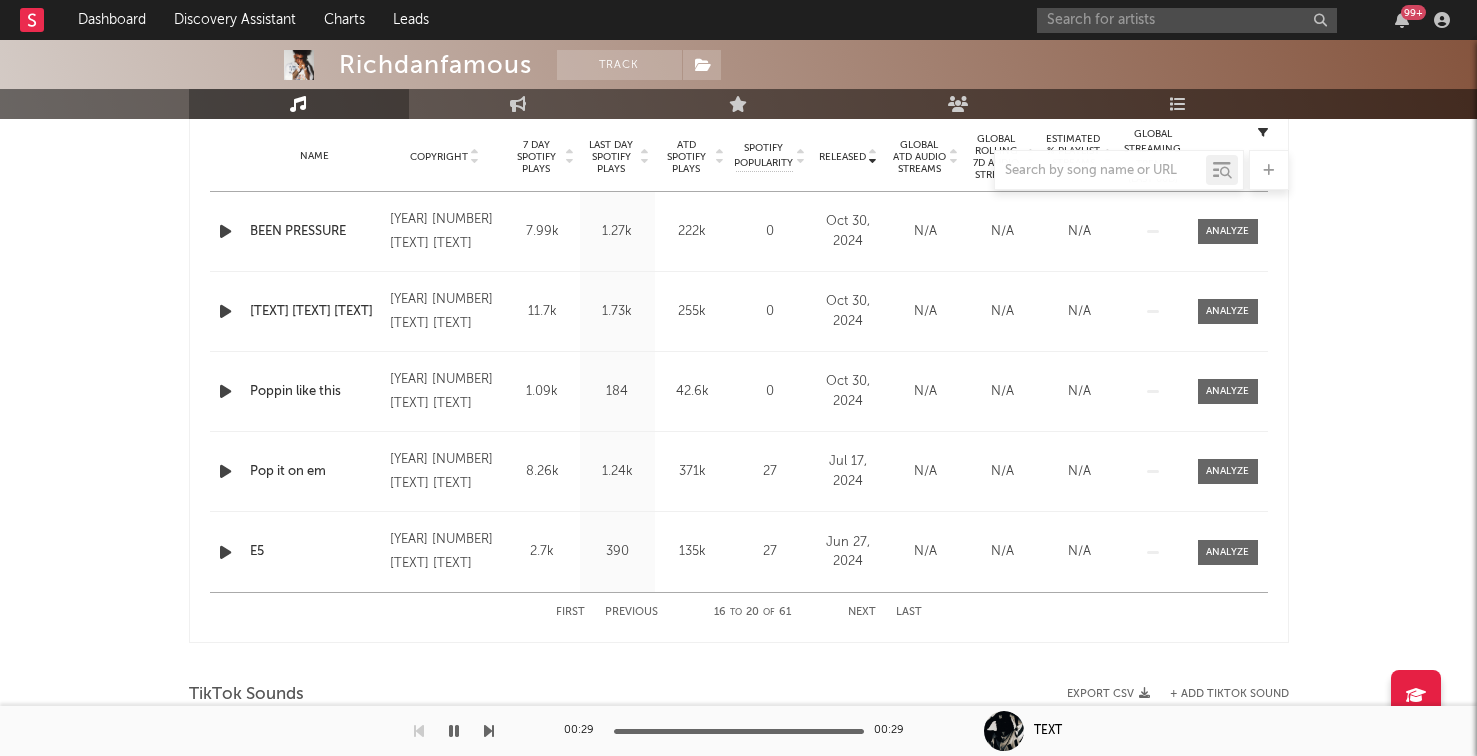 click on "Next" at bounding box center (862, 612) 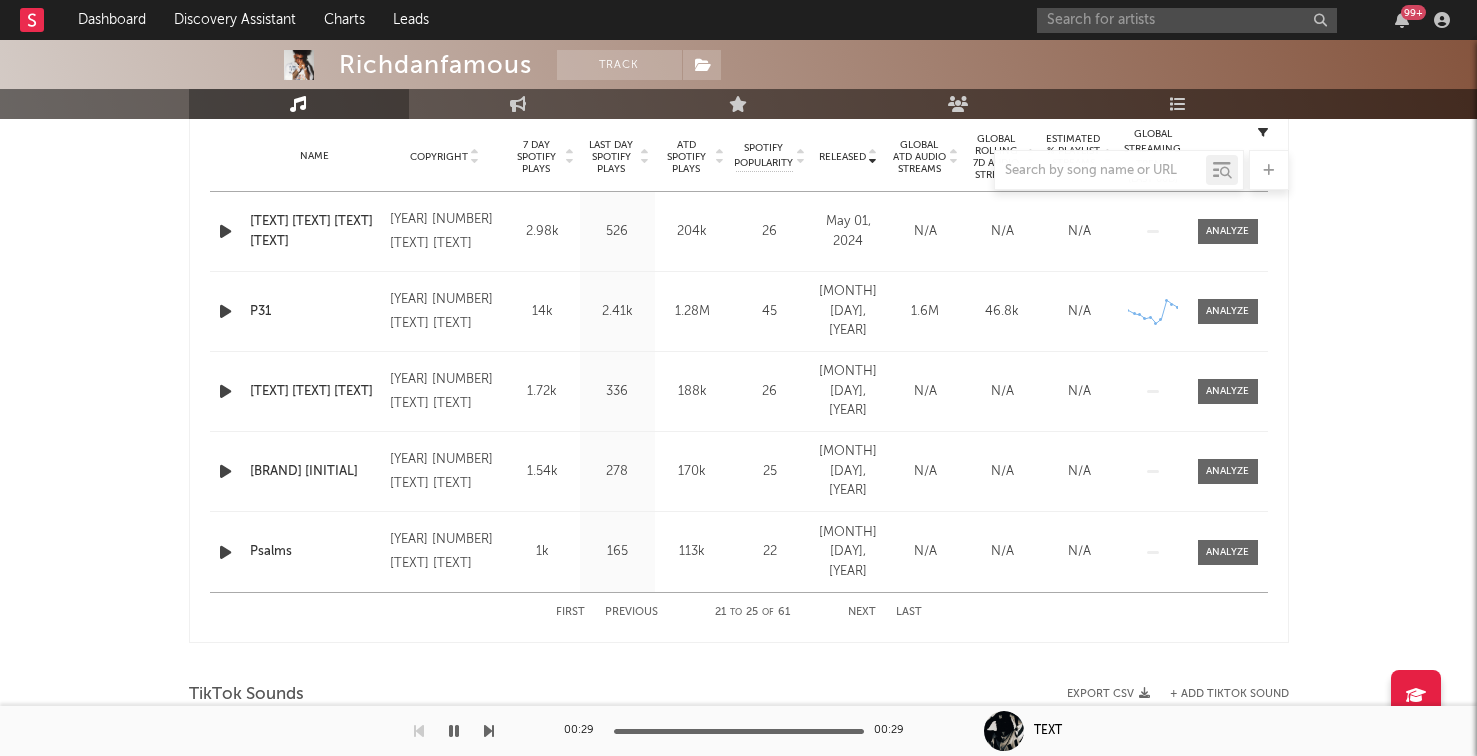 click on "First Previous 21   to   25   of   61 Next Last" at bounding box center [739, 612] 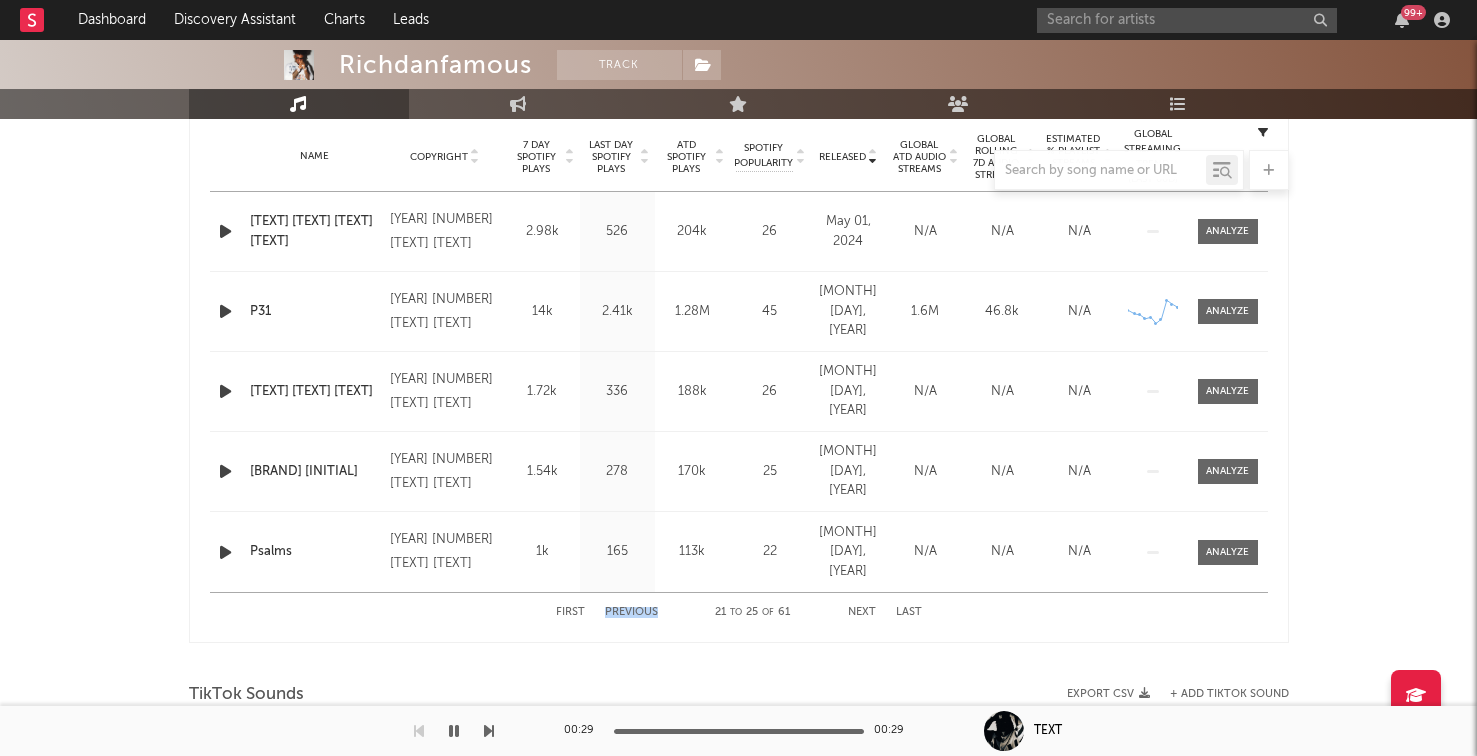 click on "First Previous 21   to   25   of   61 Next Last" at bounding box center (739, 612) 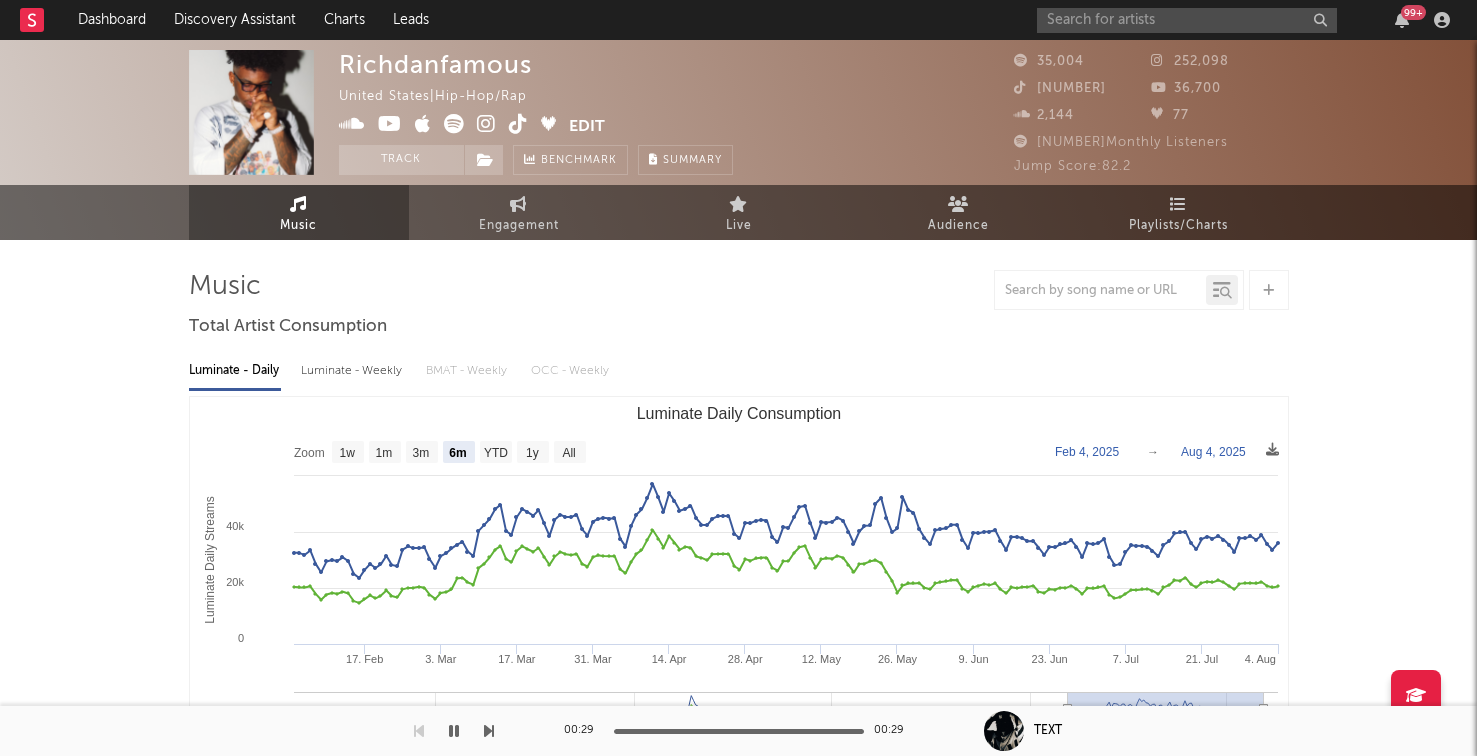 click at bounding box center (486, 124) 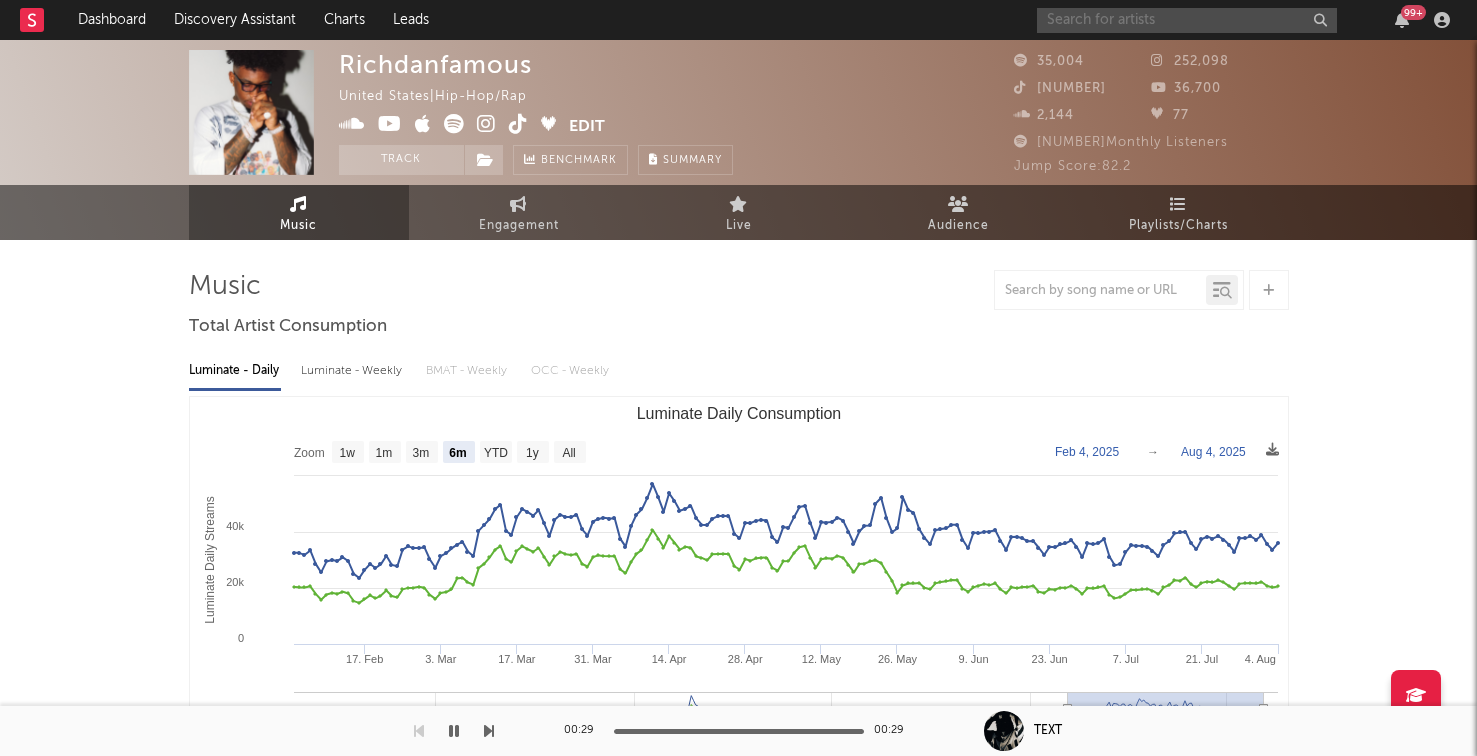 click at bounding box center (1187, 20) 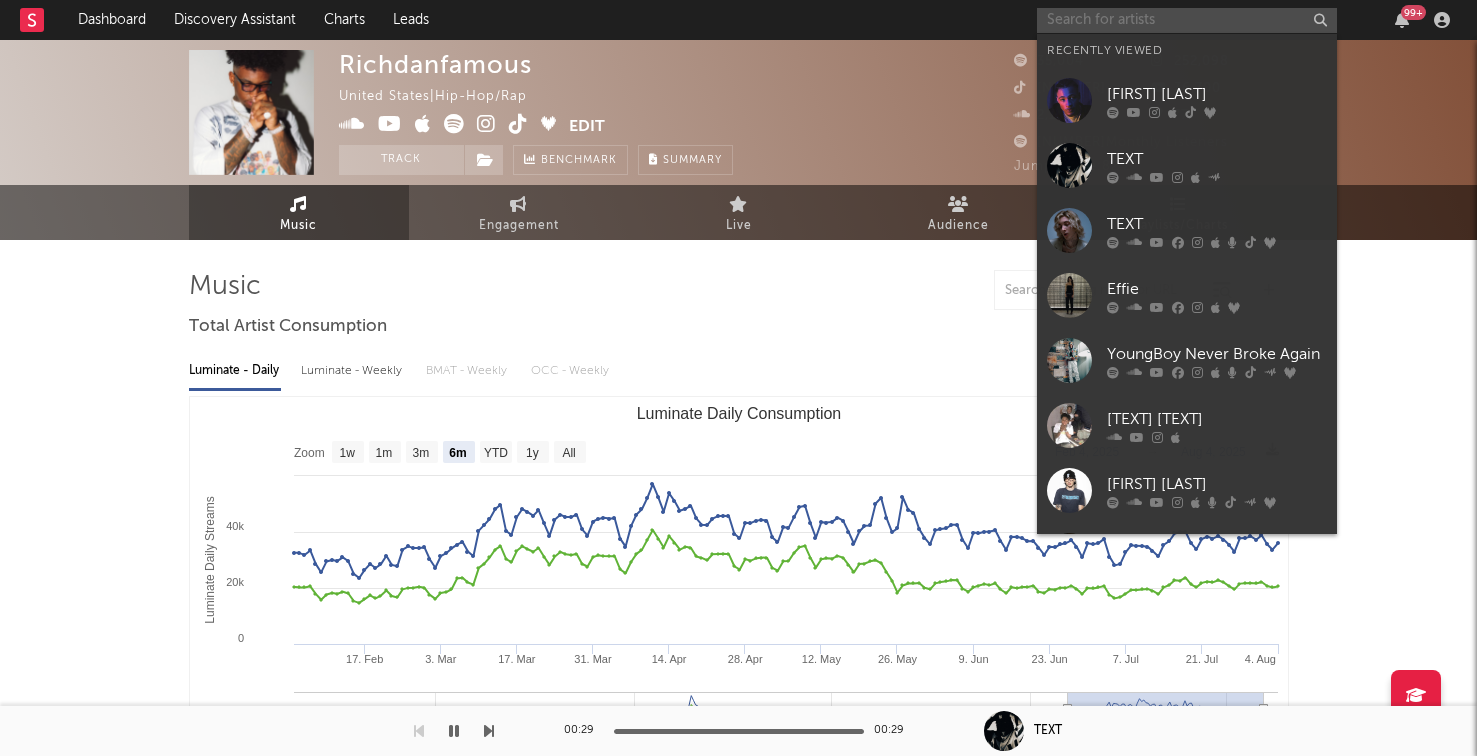 paste on "Dariel Amant" 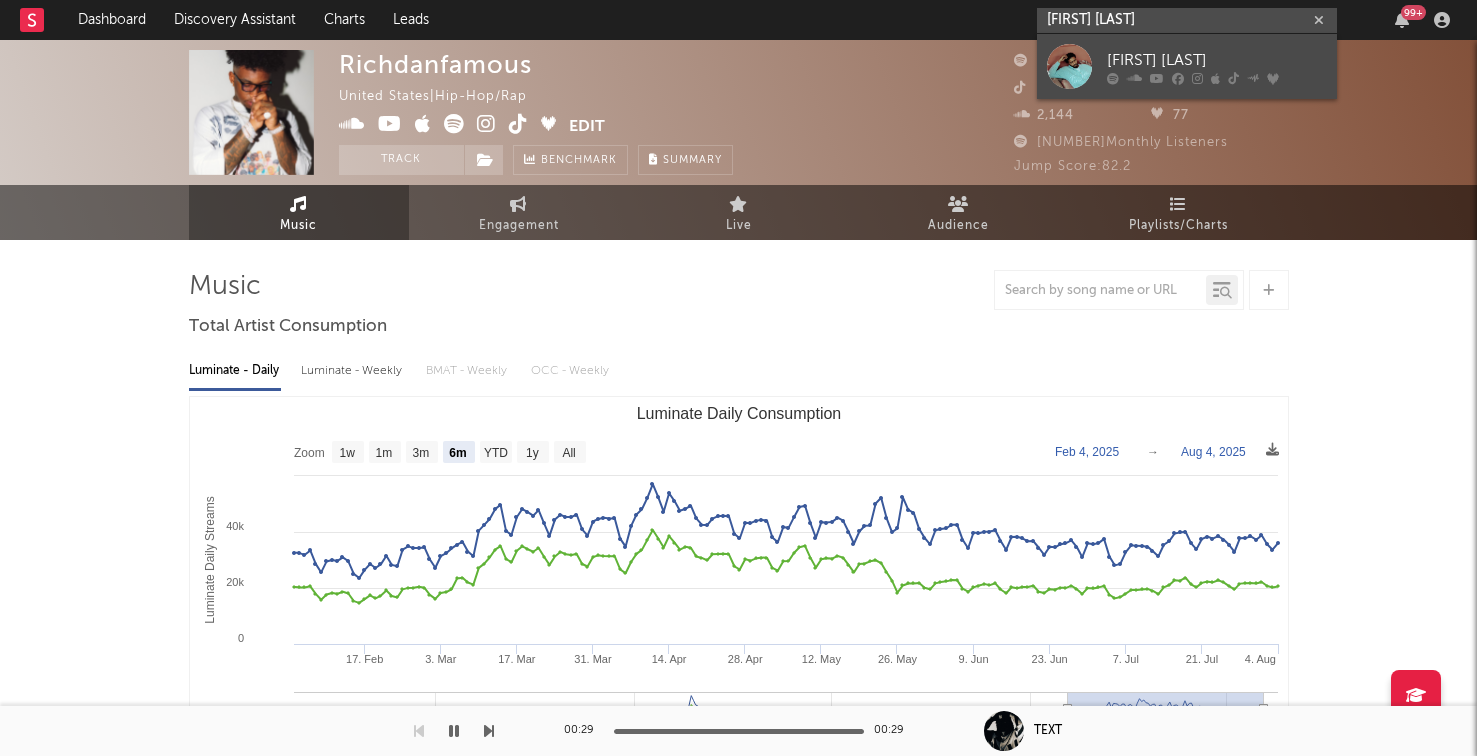 type on "Dariel Amant" 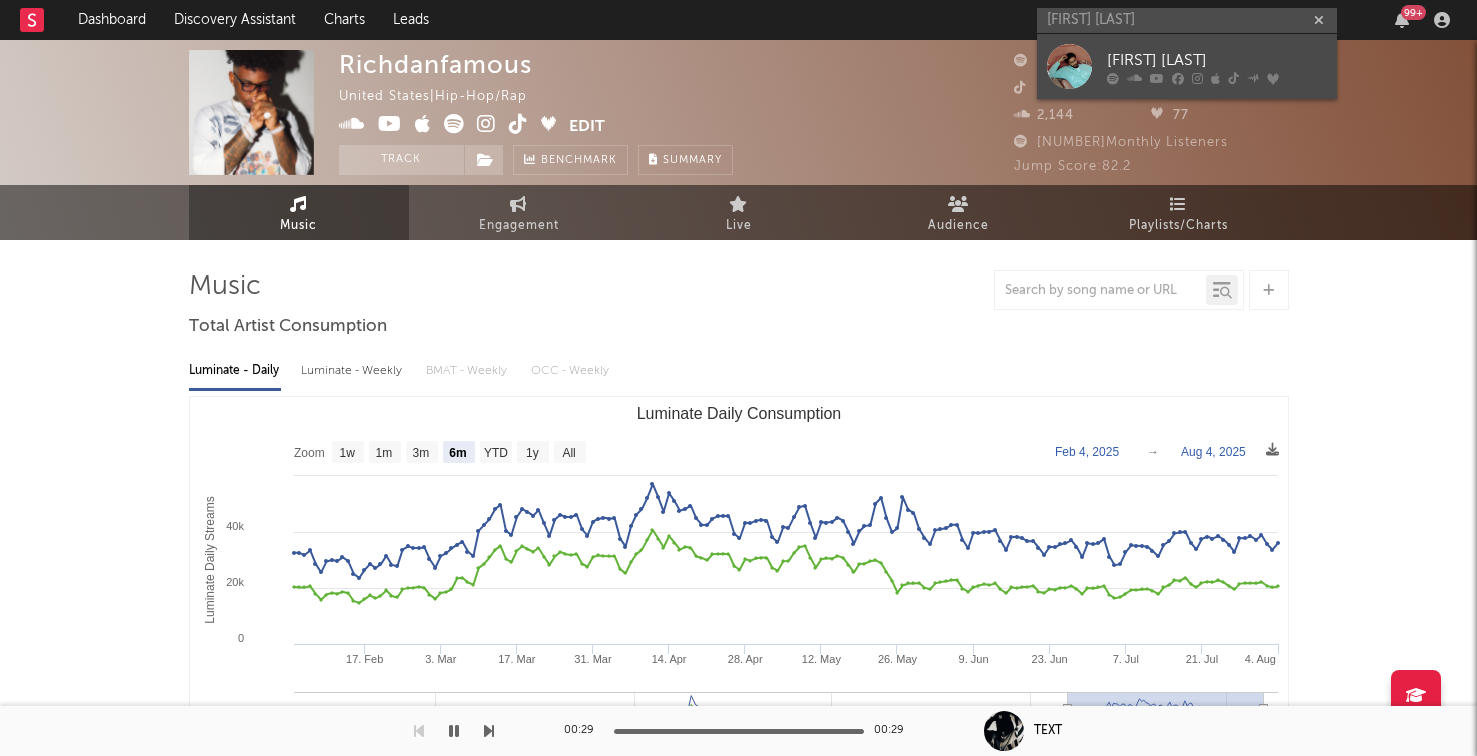 click at bounding box center [1217, 78] 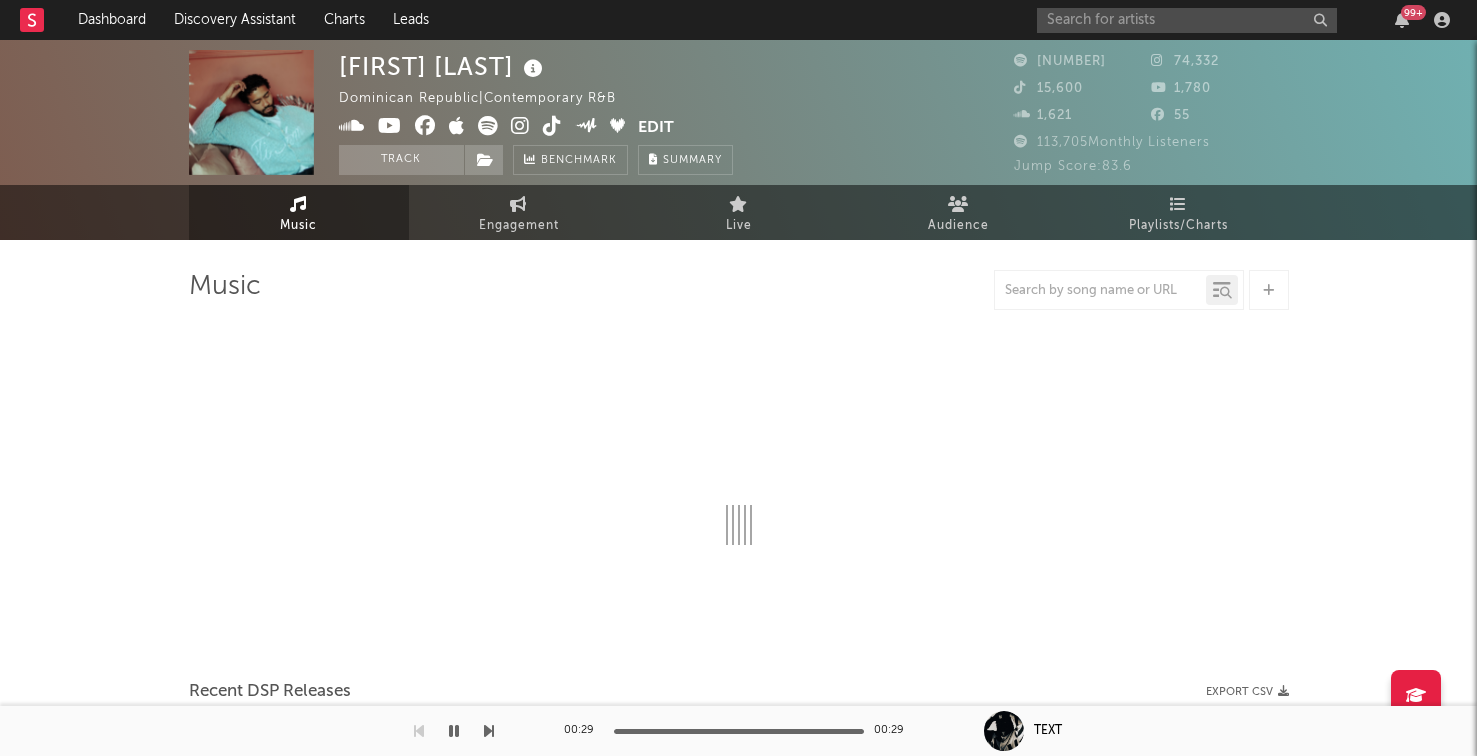 select on "6m" 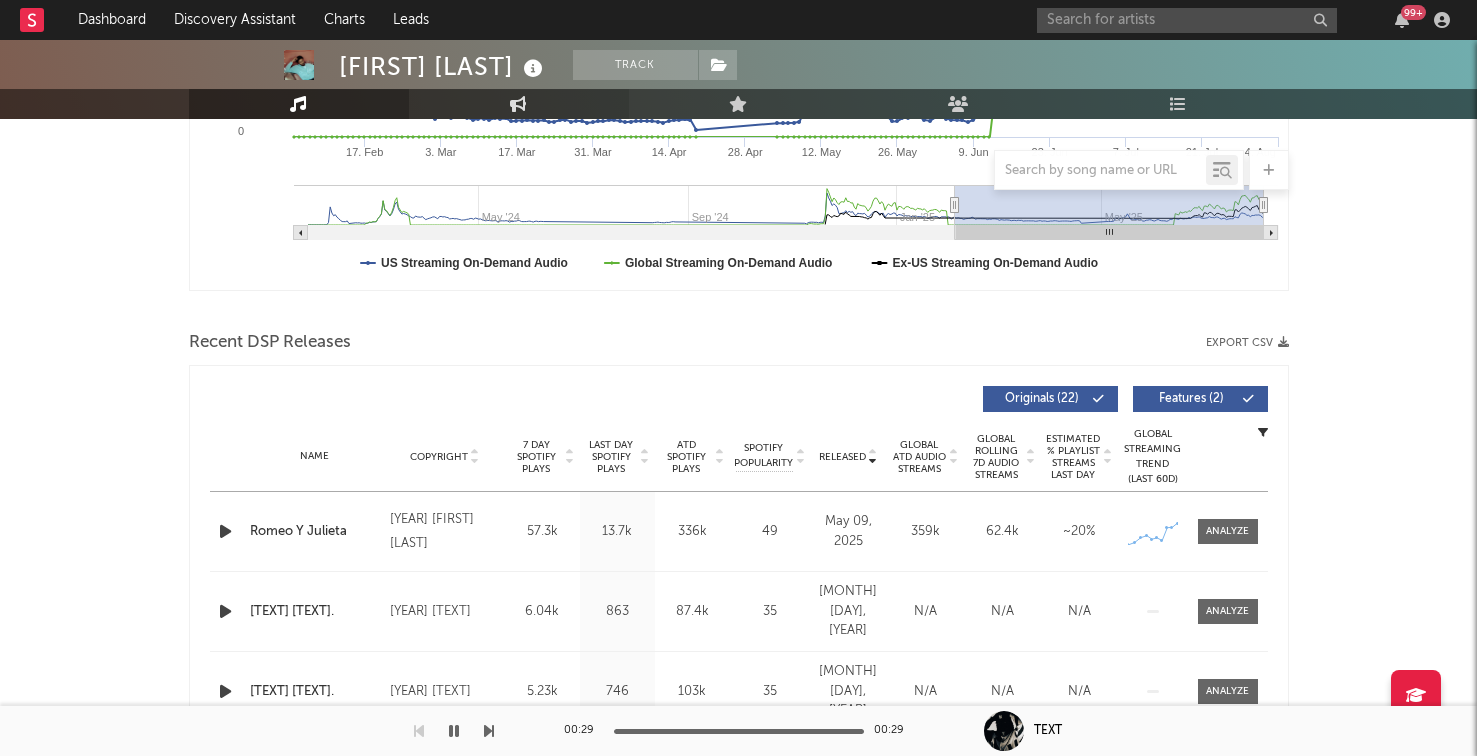scroll, scrollTop: 827, scrollLeft: 0, axis: vertical 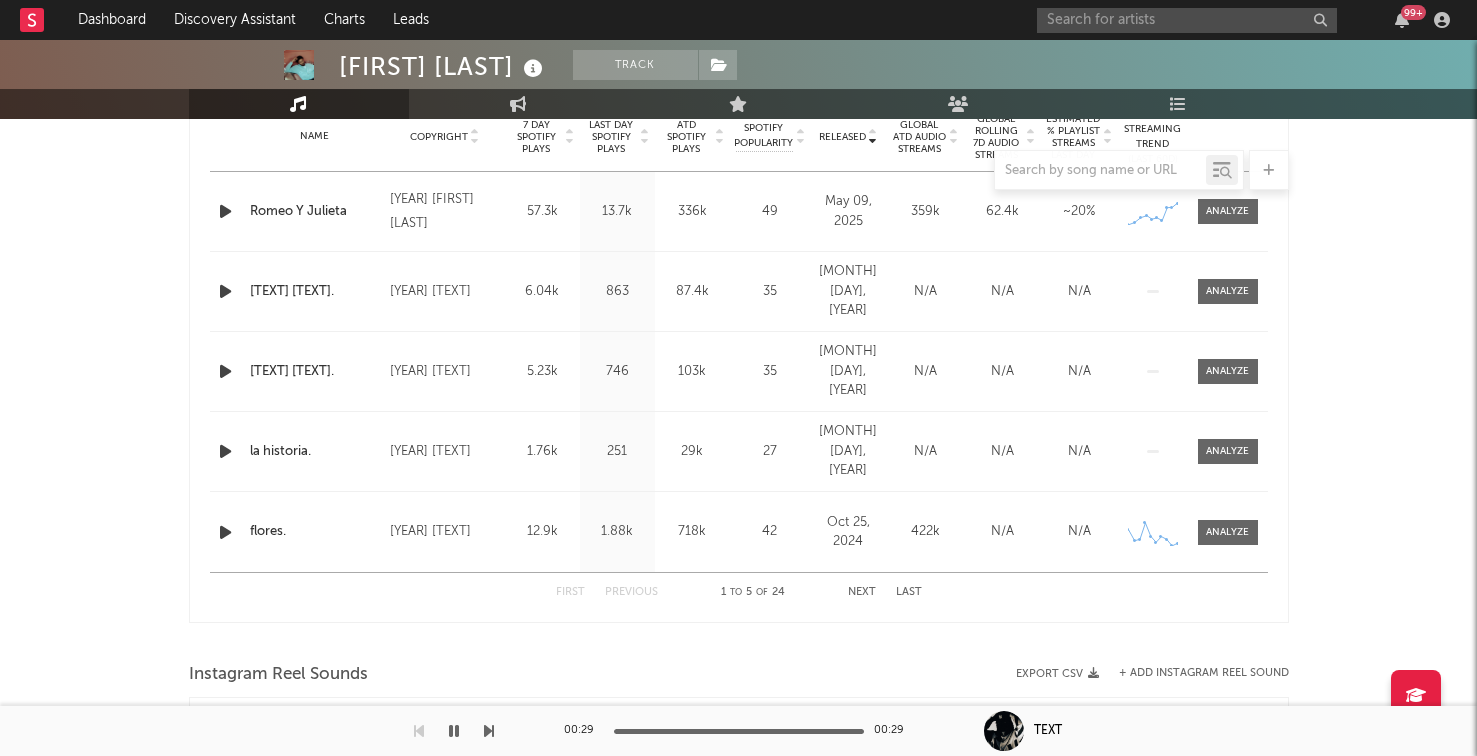 click at bounding box center (225, 211) 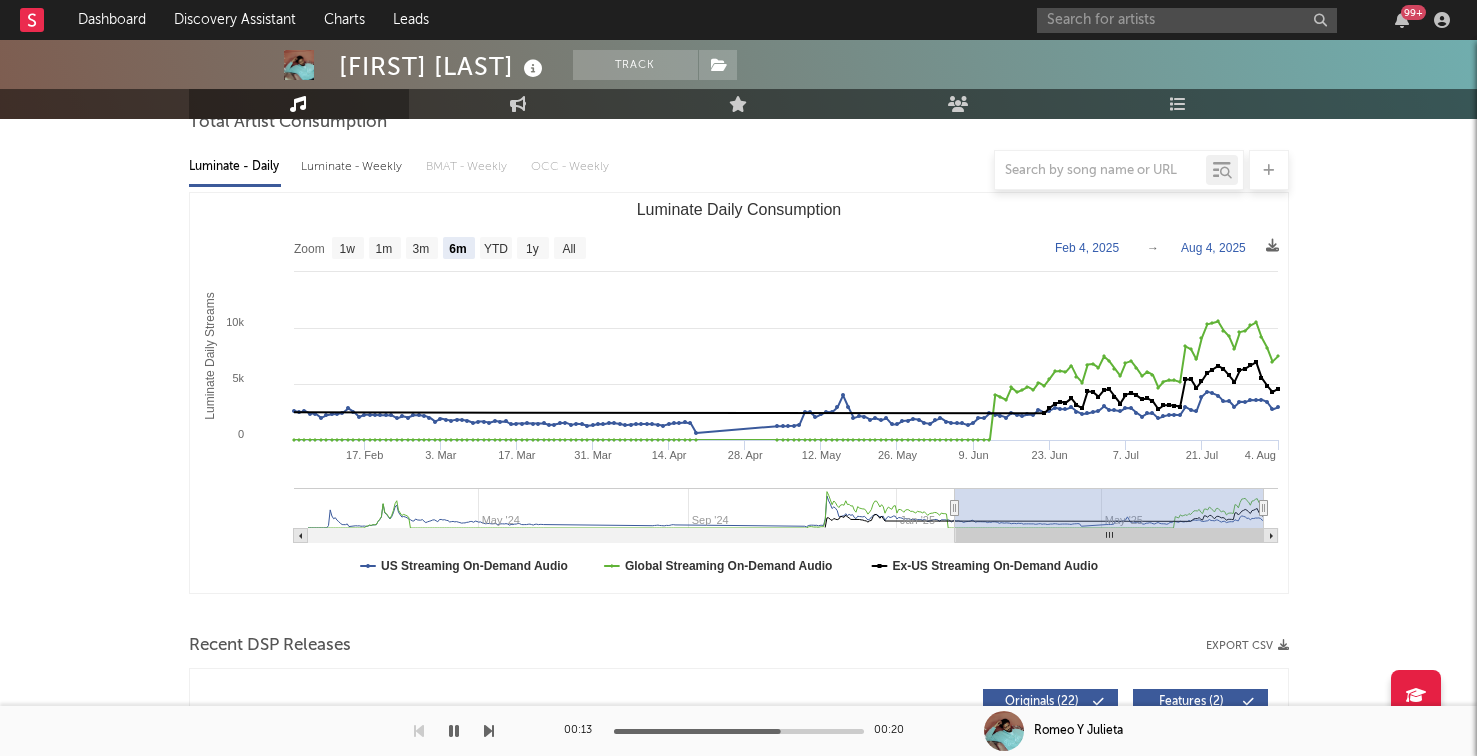 scroll, scrollTop: 0, scrollLeft: 0, axis: both 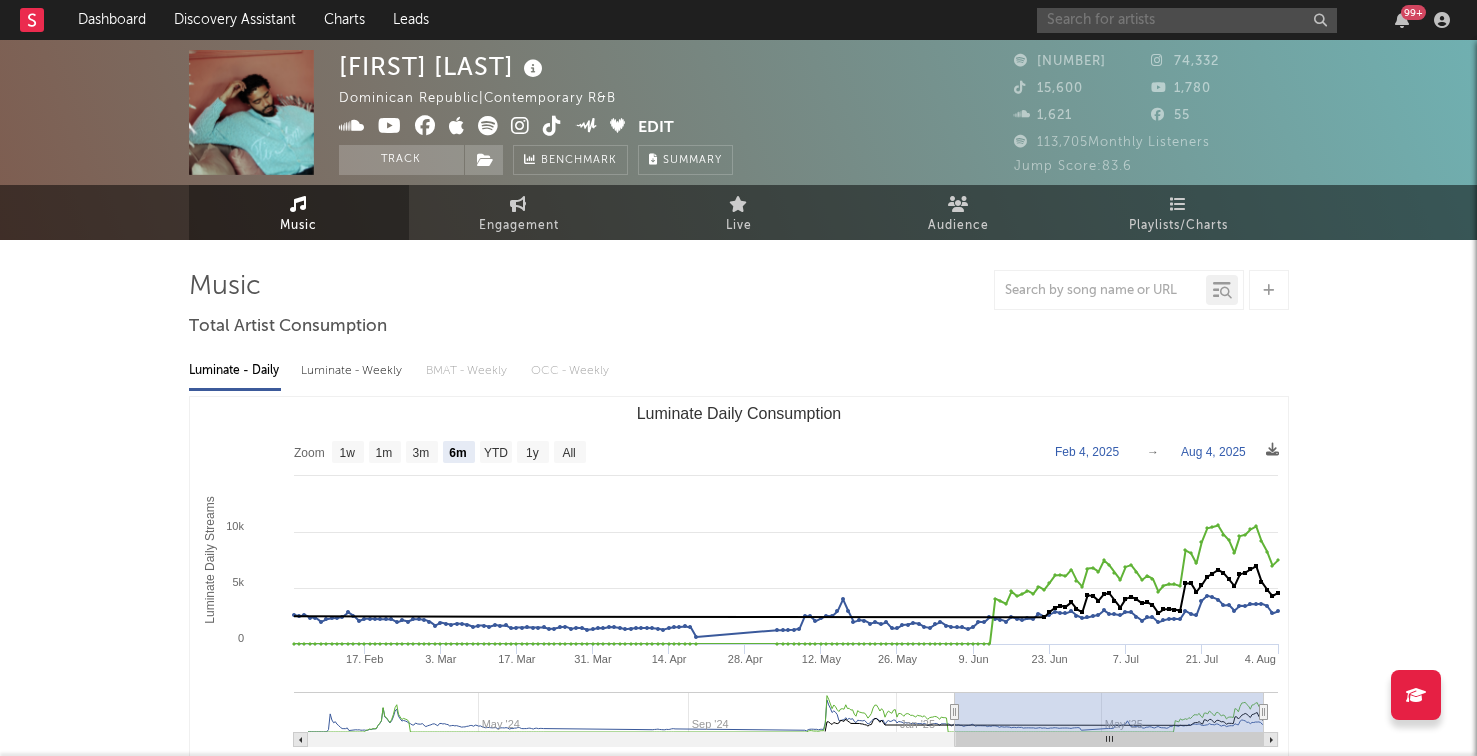 click at bounding box center [1187, 20] 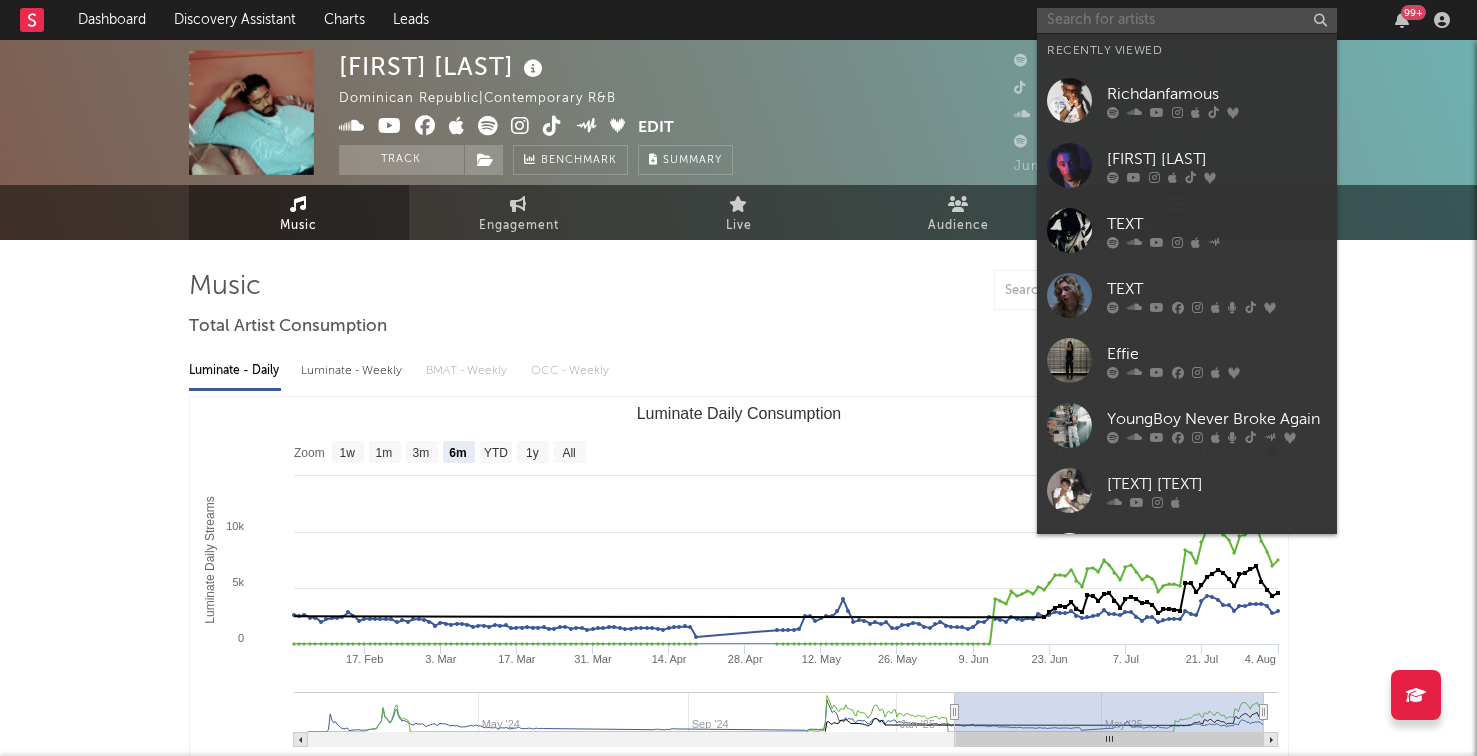 paste on "Kwazii" 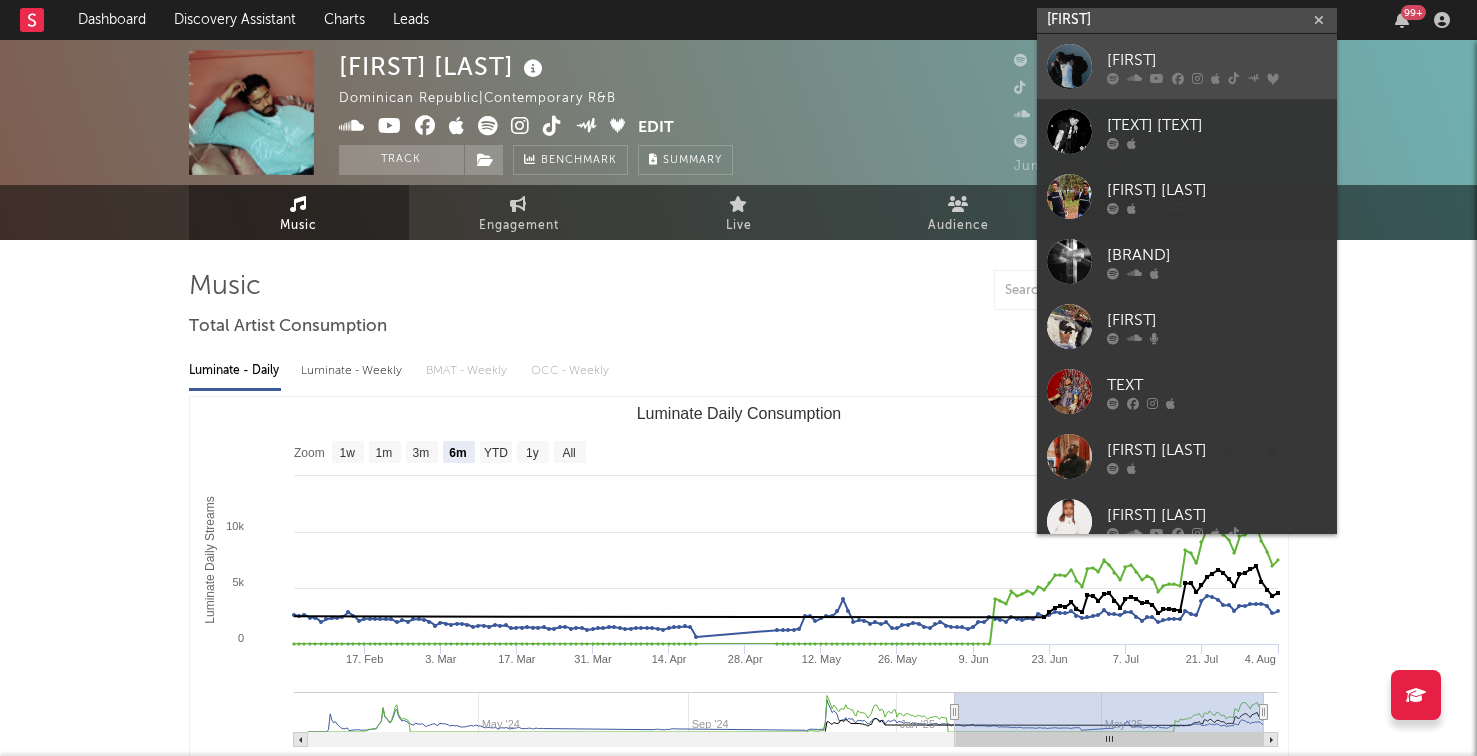 type on "Kwazii" 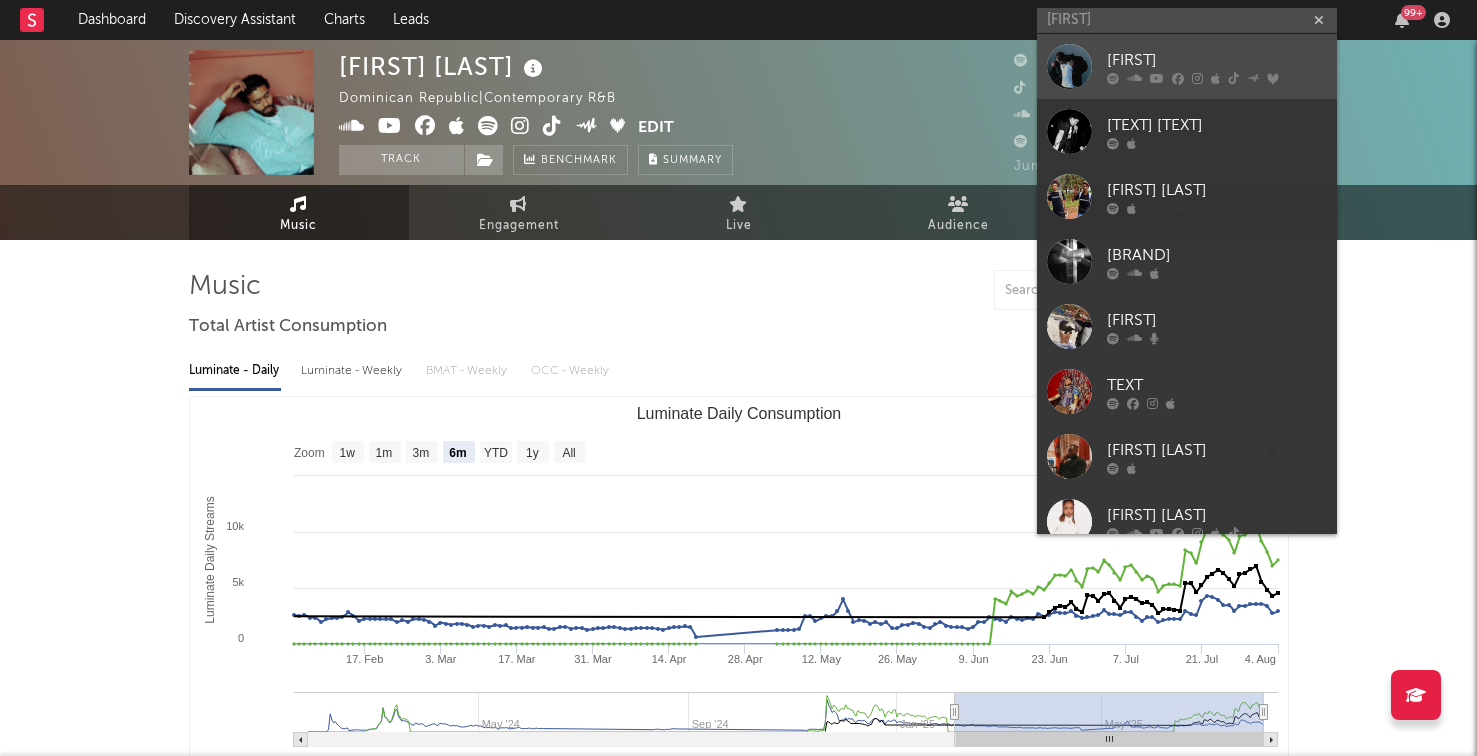 click at bounding box center [1134, 78] 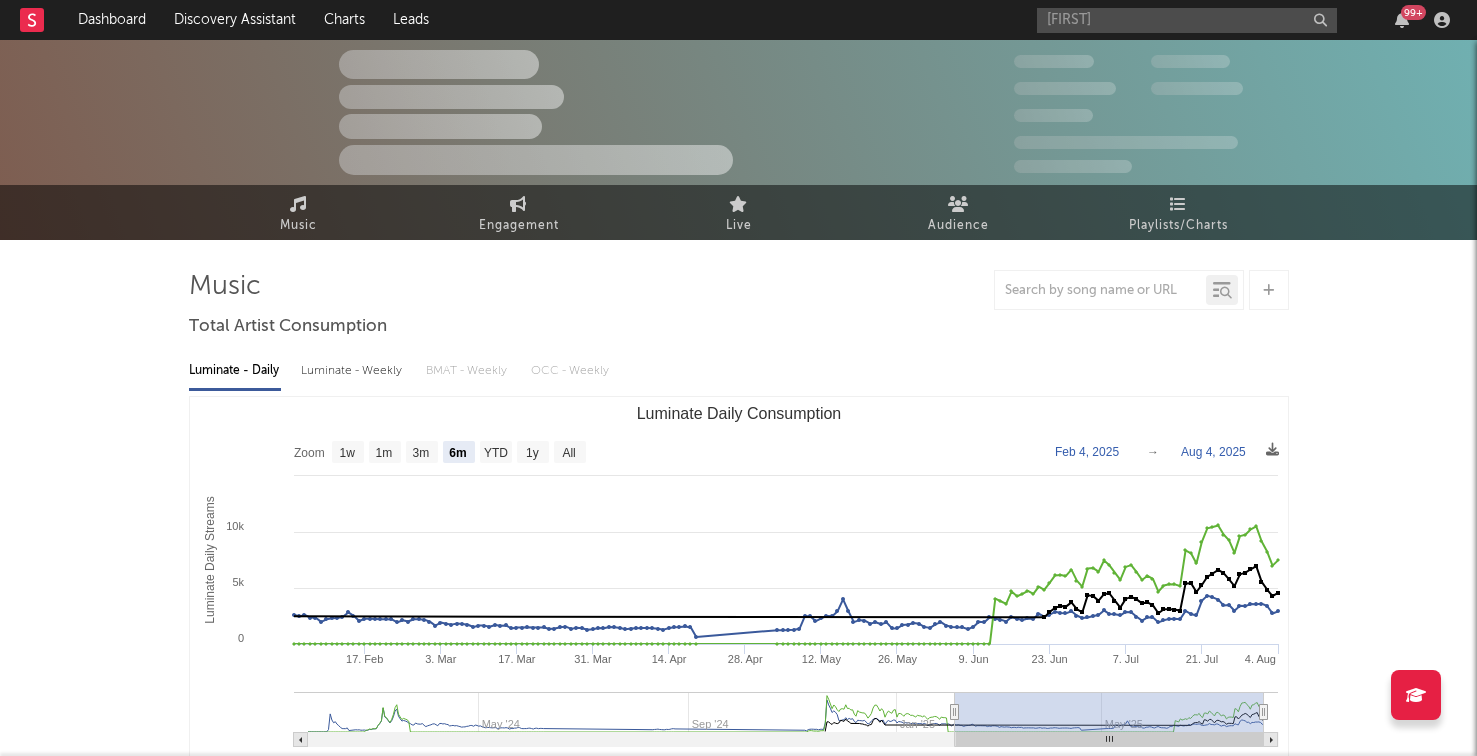 type 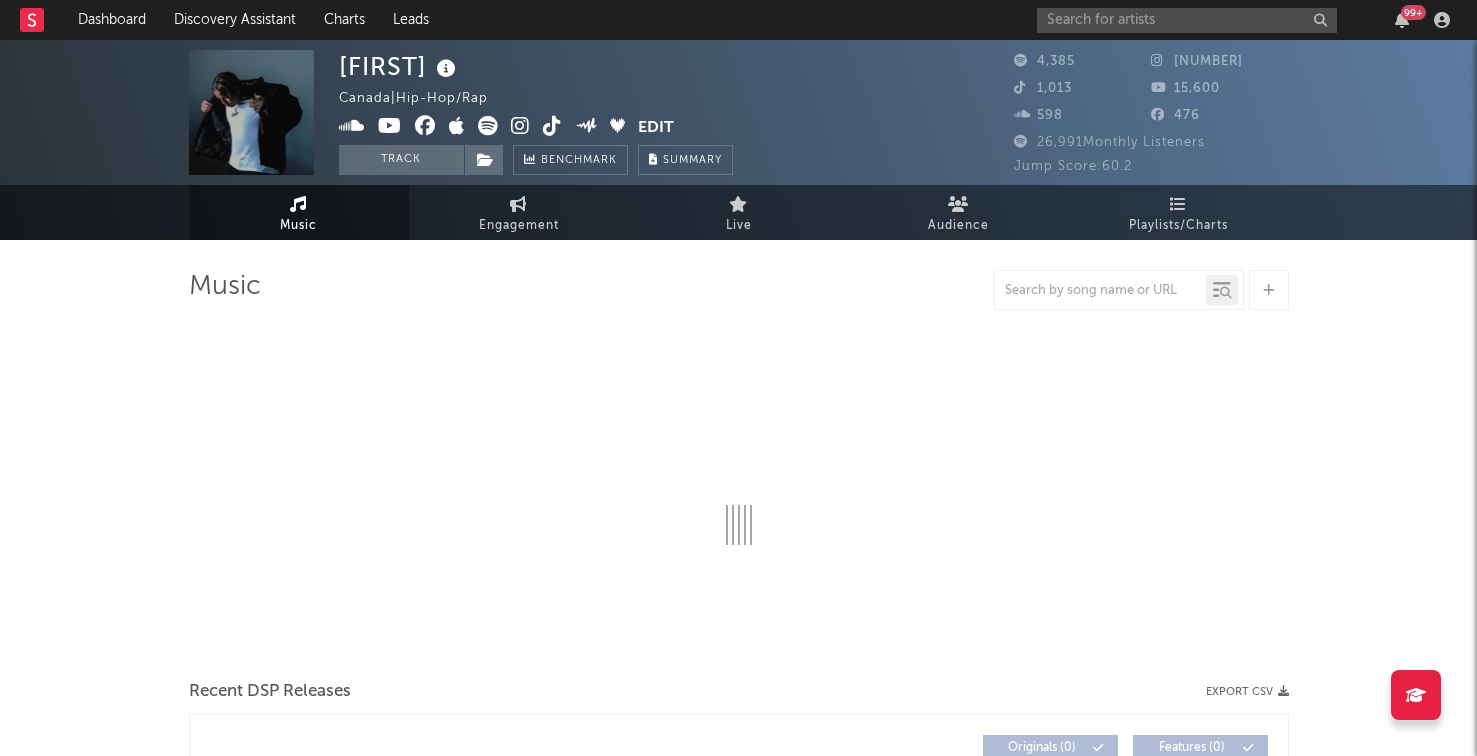 select on "6m" 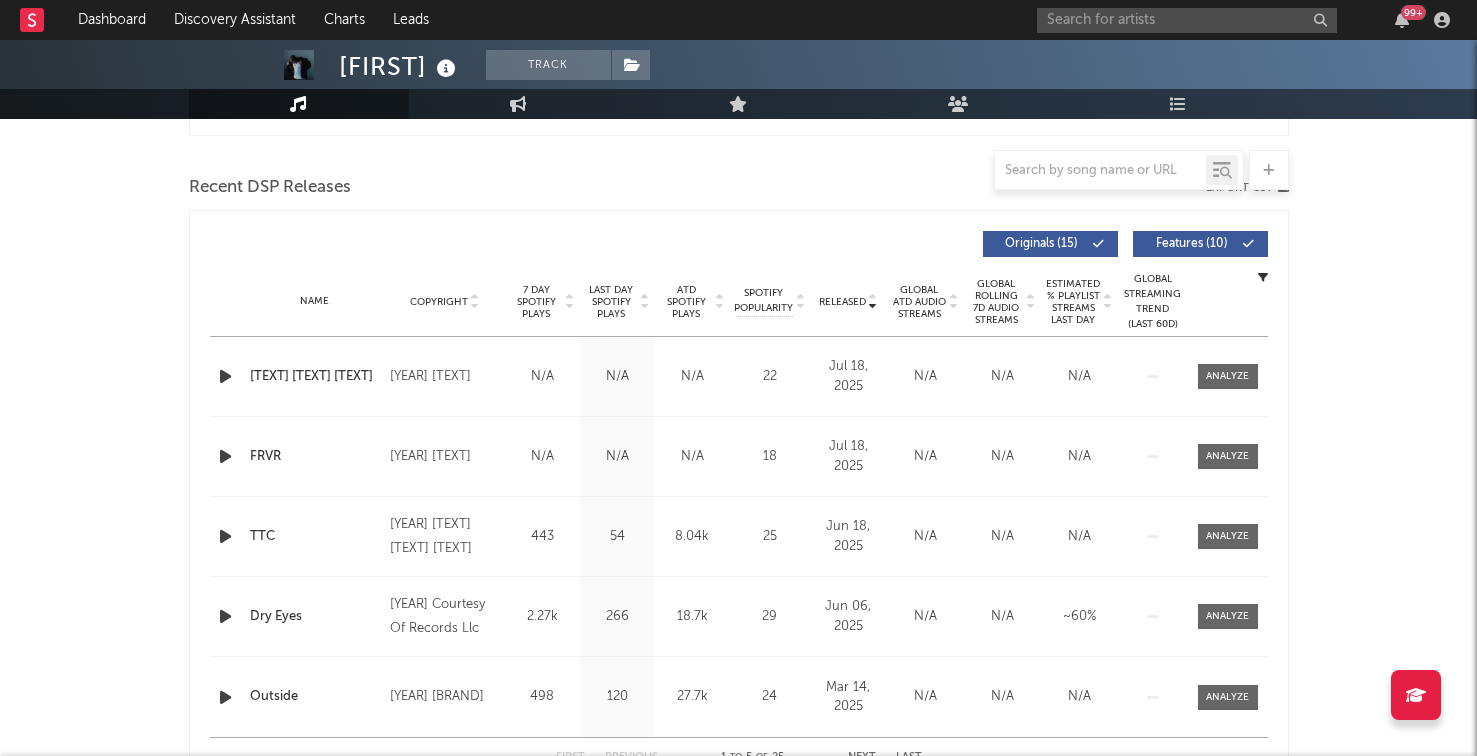 scroll, scrollTop: 664, scrollLeft: 0, axis: vertical 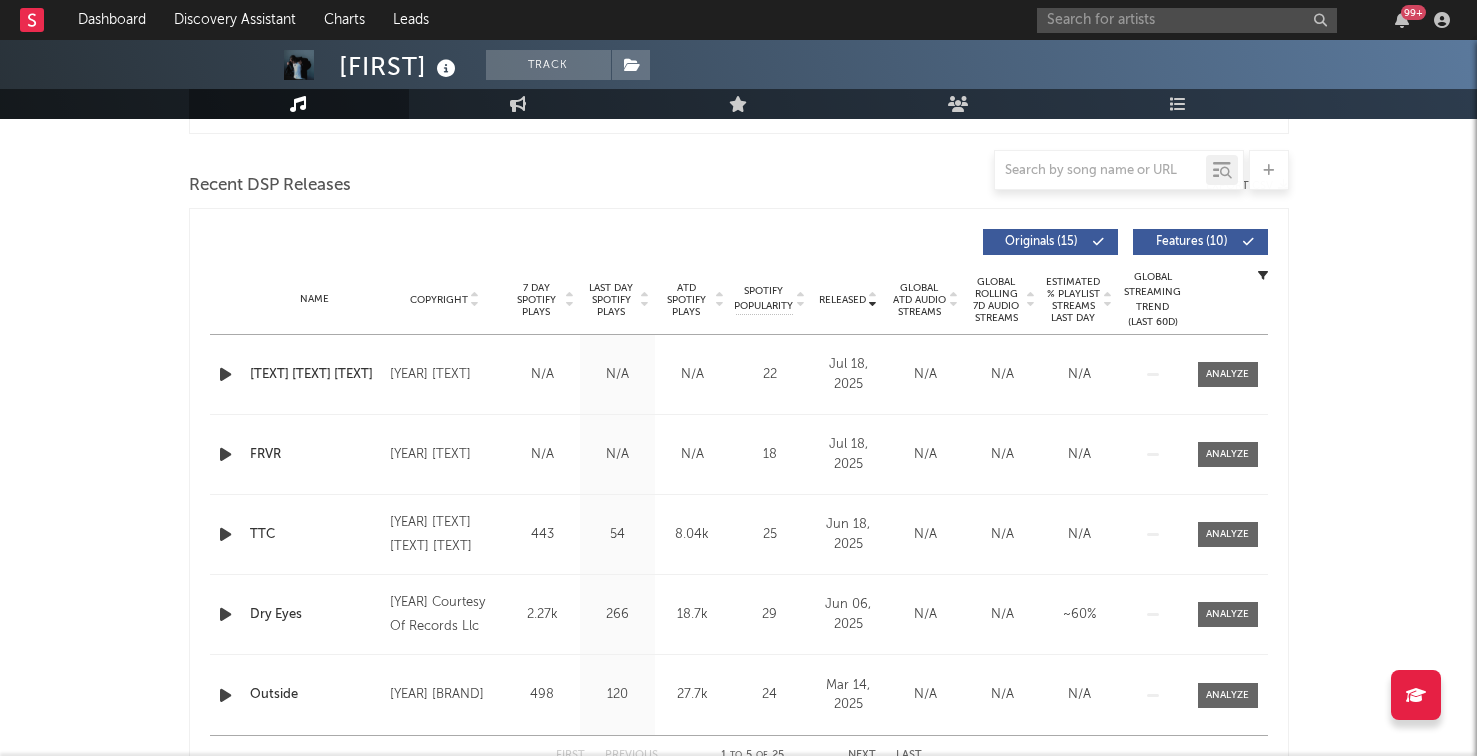 click on "99 +" at bounding box center [1247, 20] 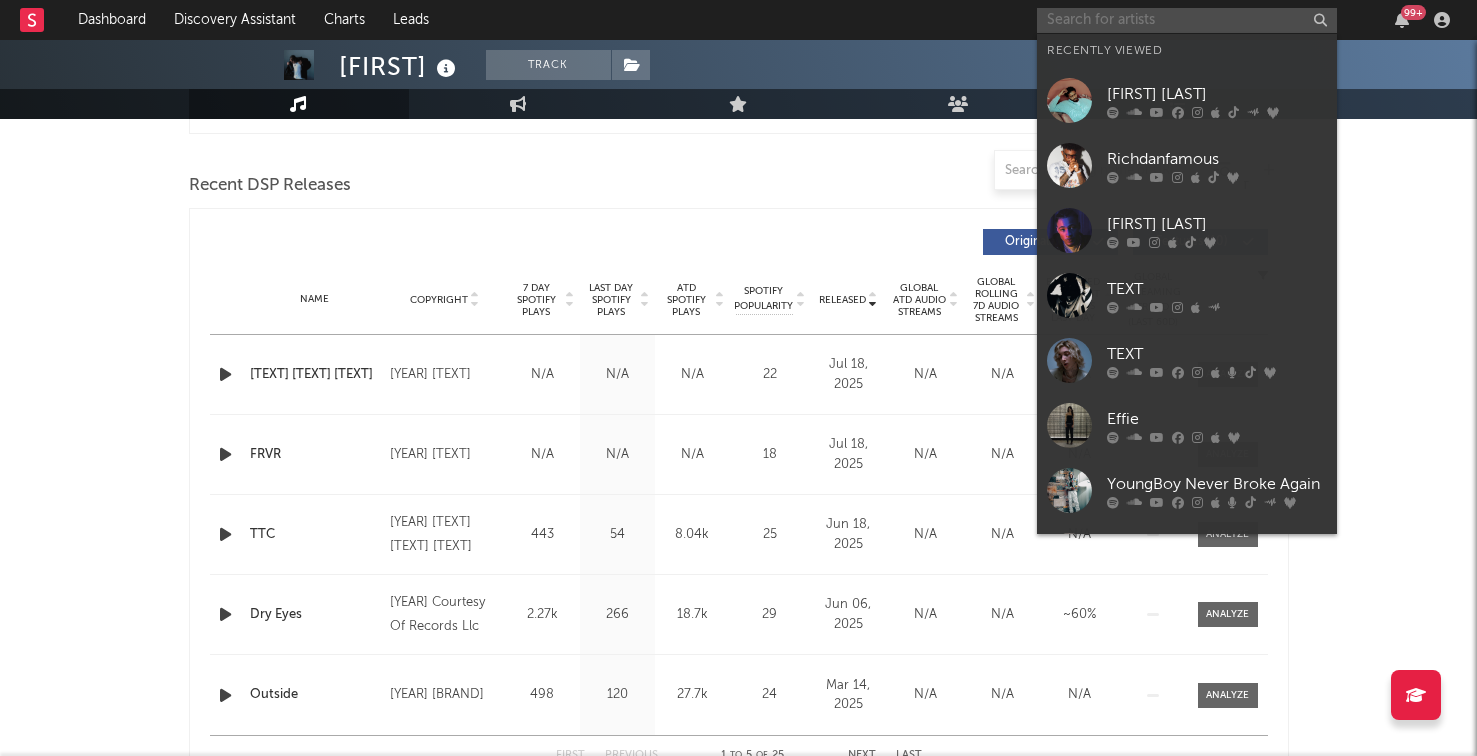 click at bounding box center [1187, 20] 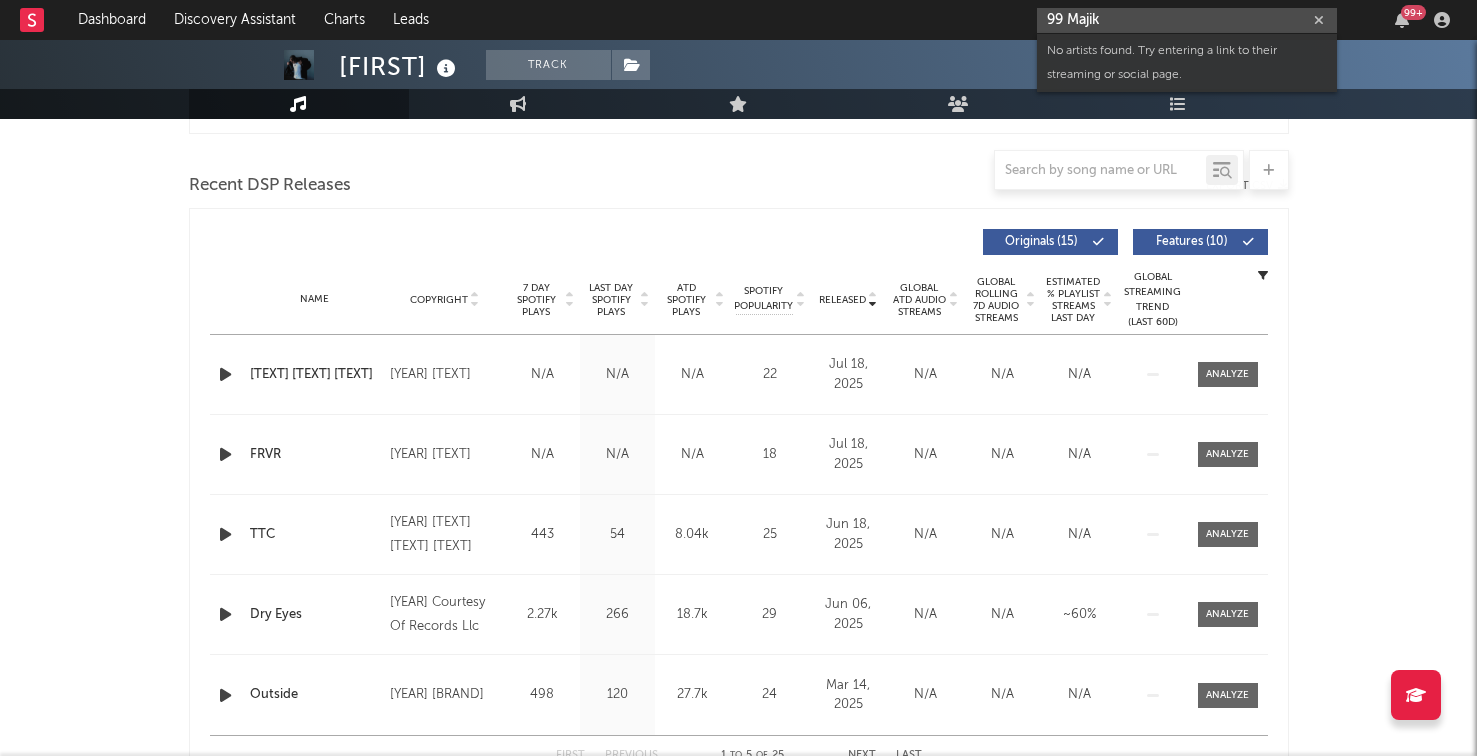 drag, startPoint x: 1132, startPoint y: 24, endPoint x: 987, endPoint y: 34, distance: 145.34442 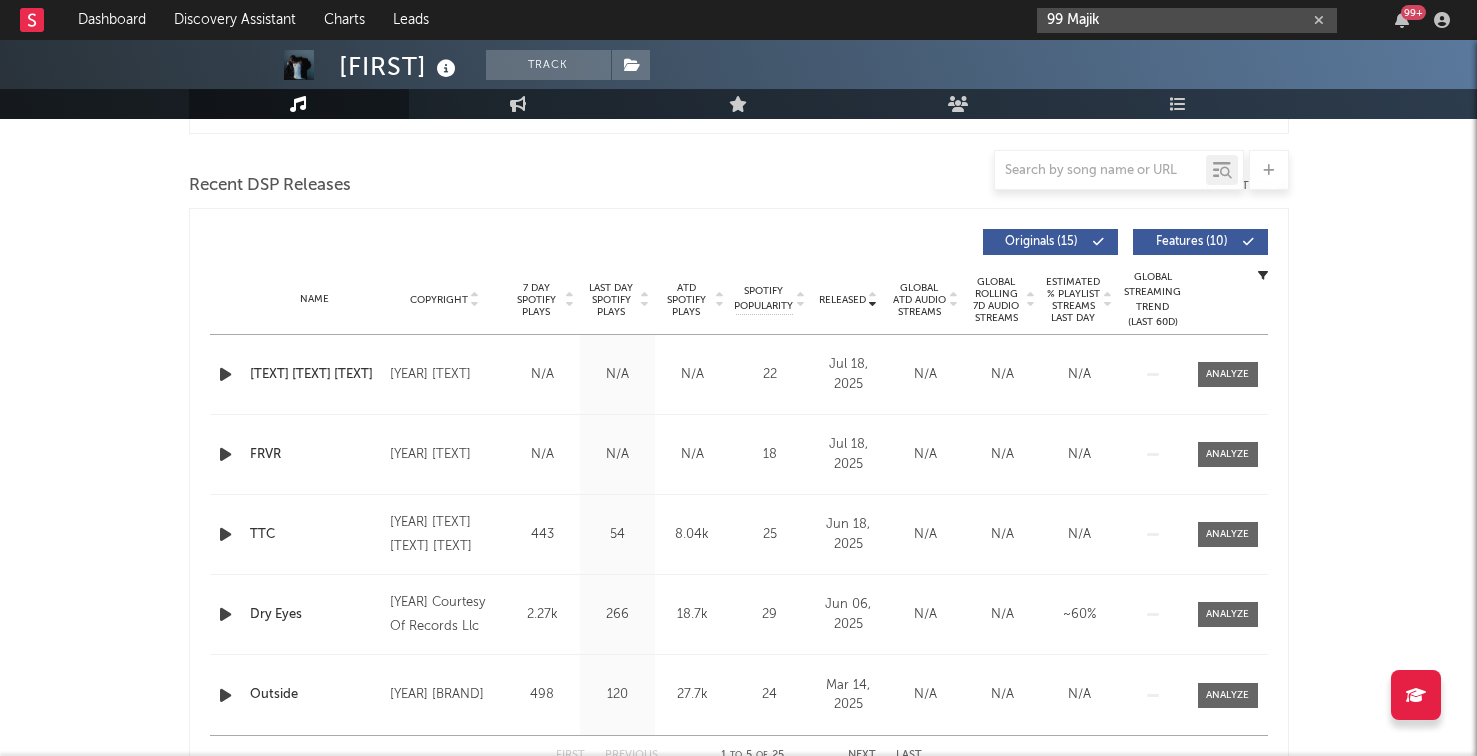 drag, startPoint x: 1129, startPoint y: 19, endPoint x: 907, endPoint y: -10, distance: 223.88614 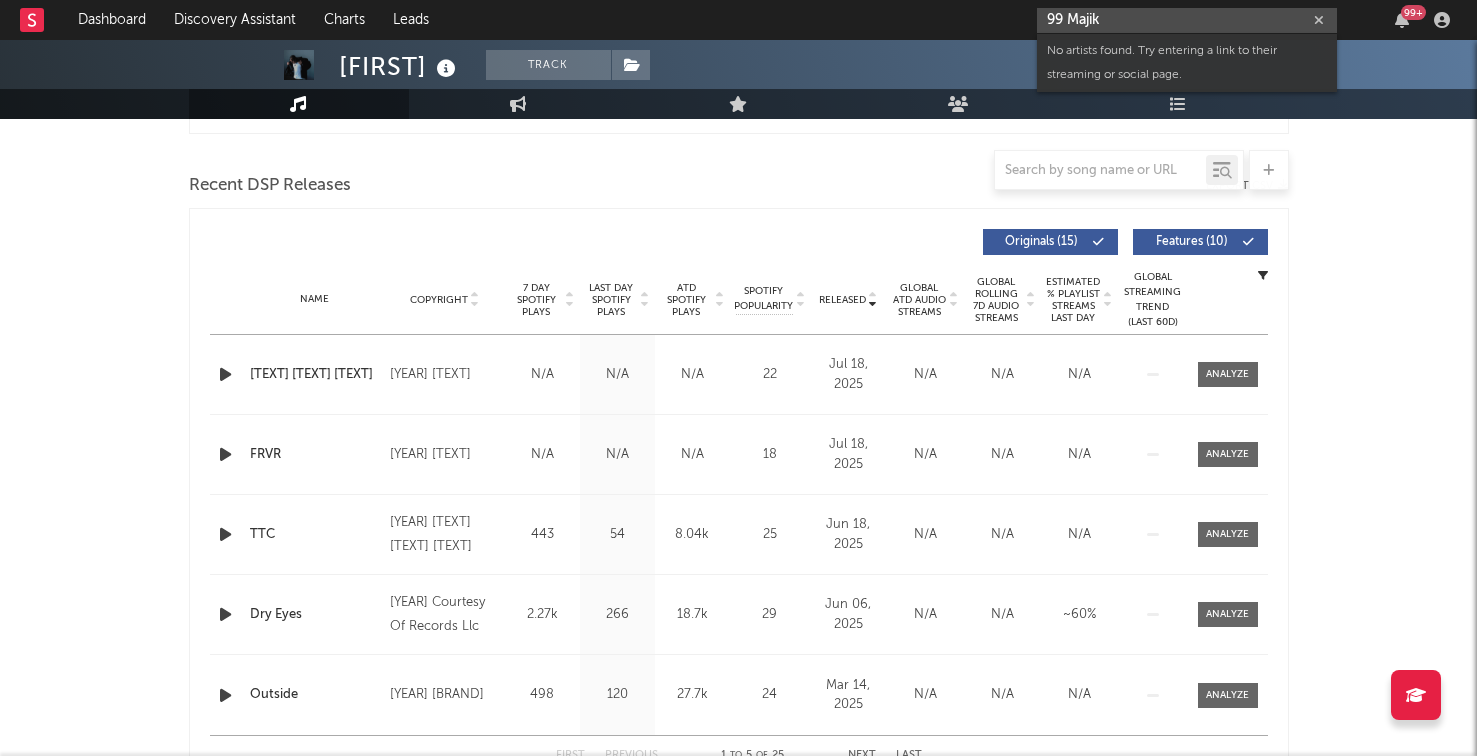 paste on "DreadheadMajik" 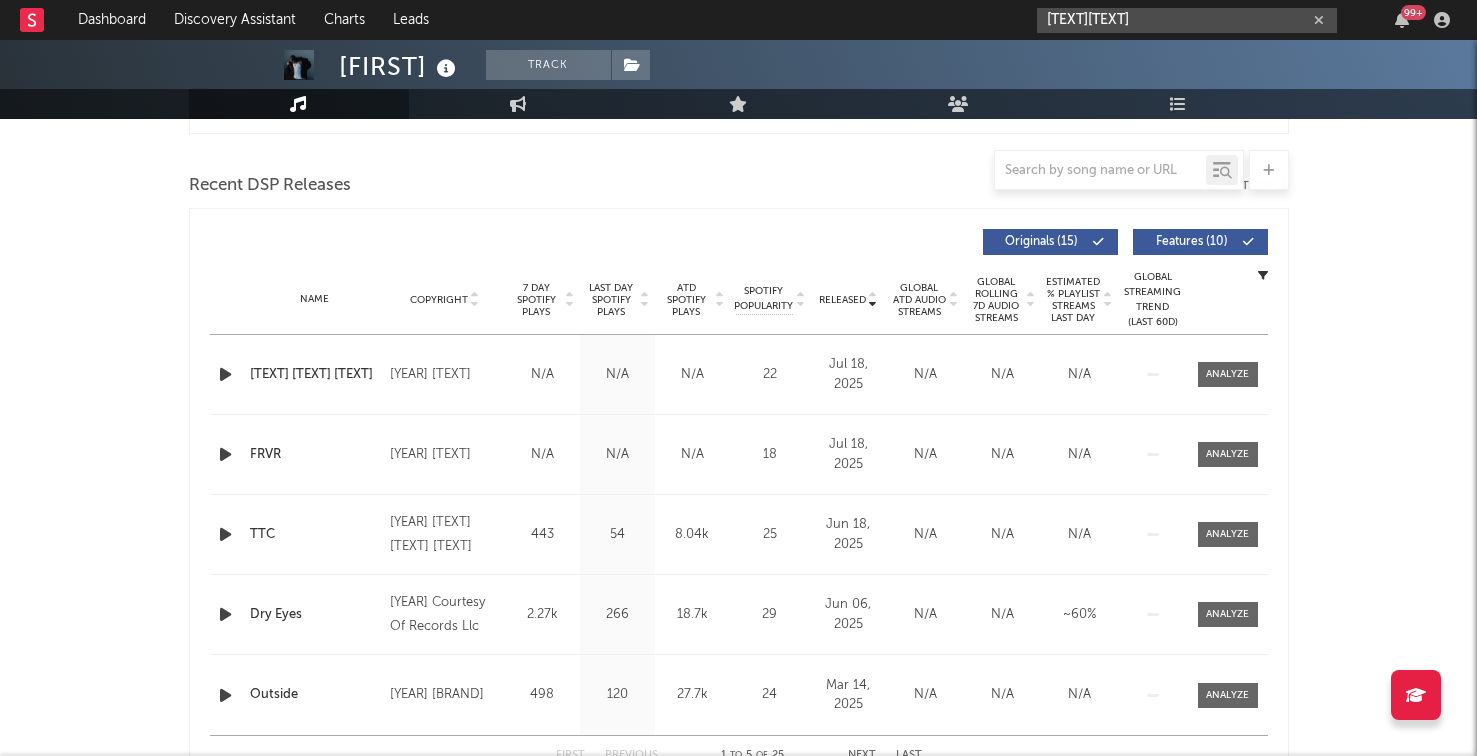 type on "DreadheadMajik" 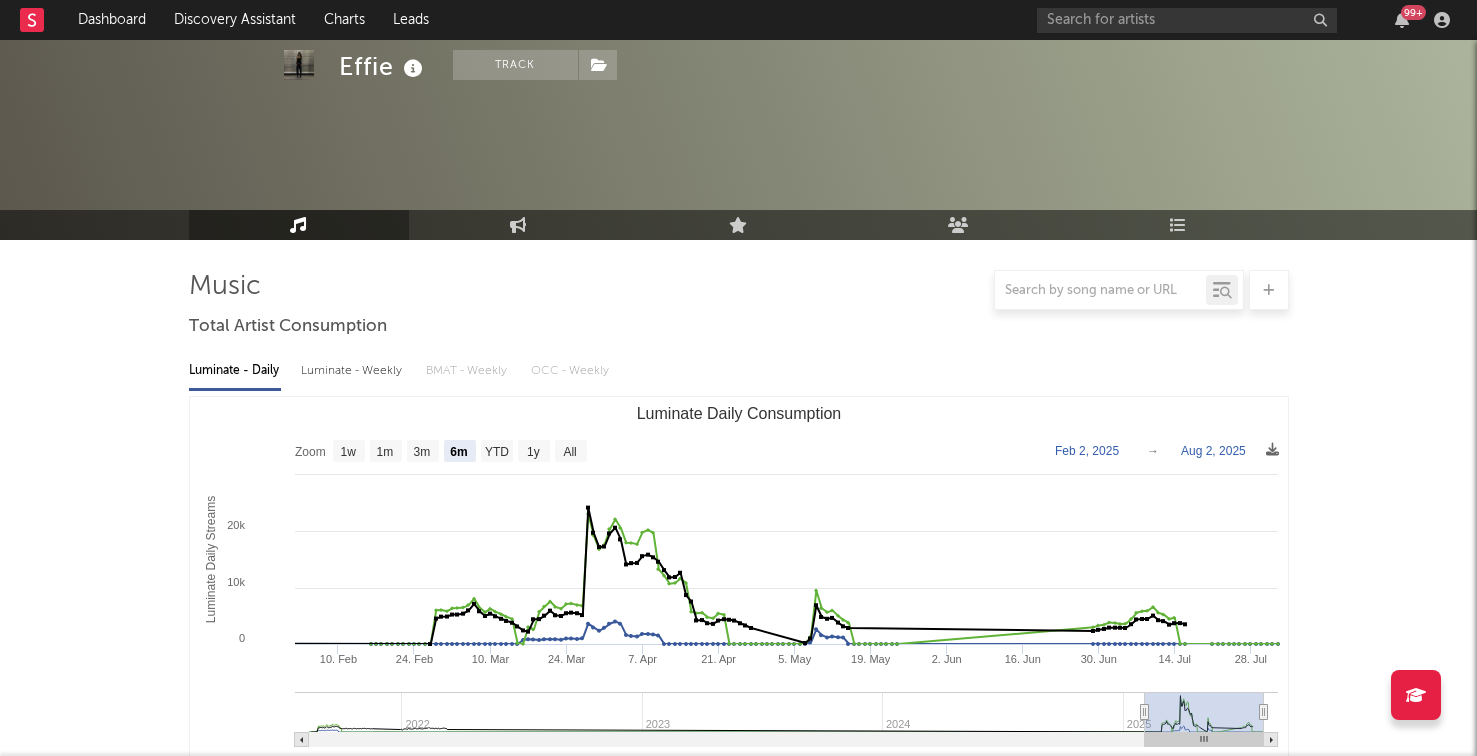 select on "6m" 